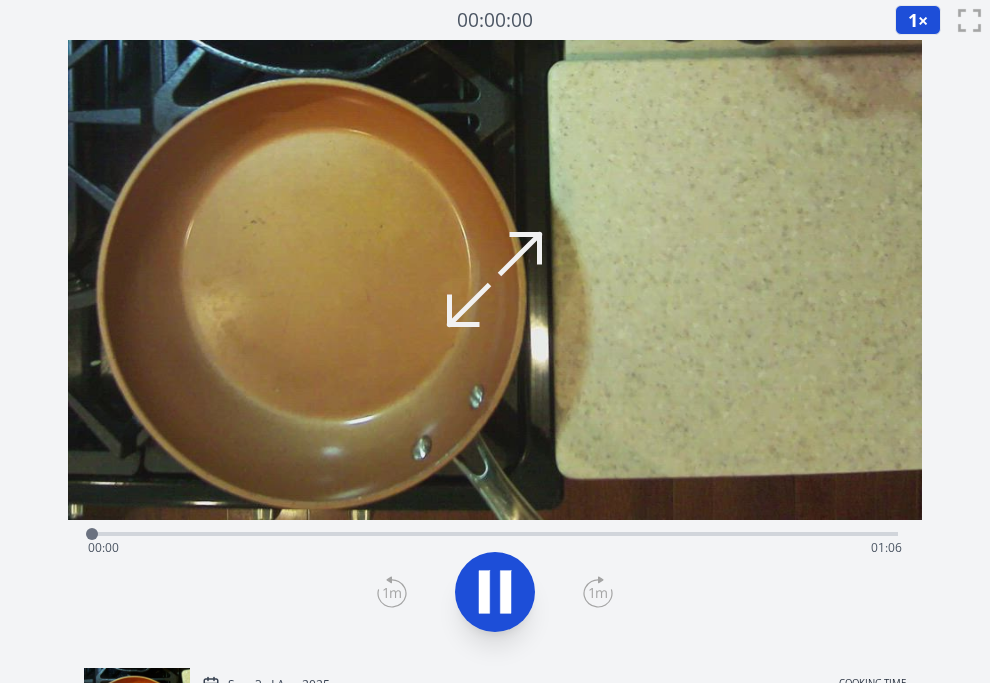scroll, scrollTop: 0, scrollLeft: 0, axis: both 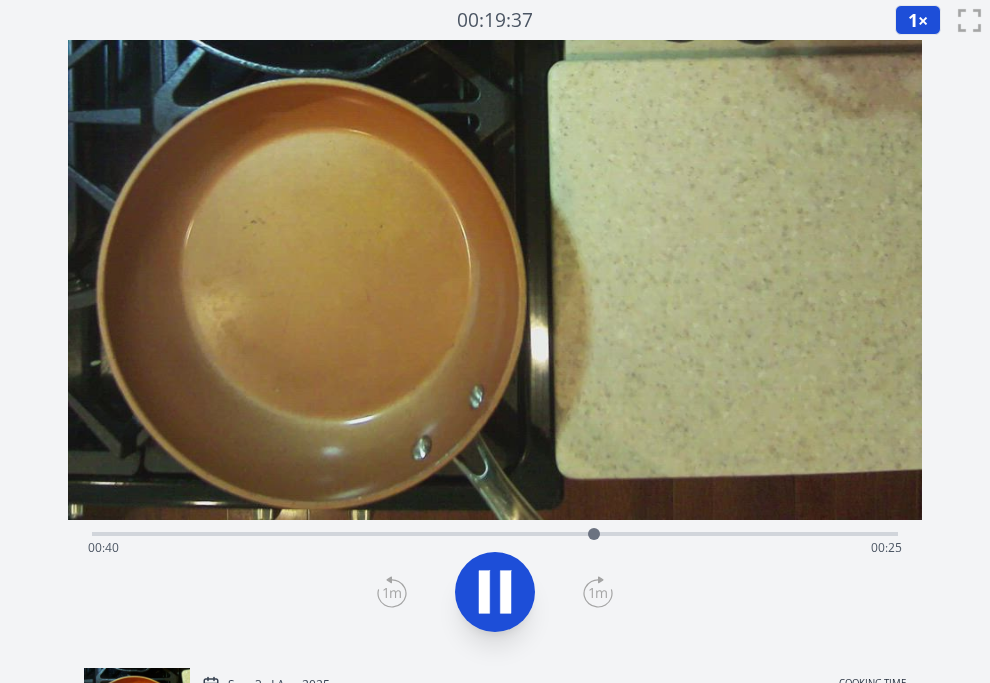 click on "Time elapsed:  [TIME]
Time remaining:  [TIME]" at bounding box center (495, 548) 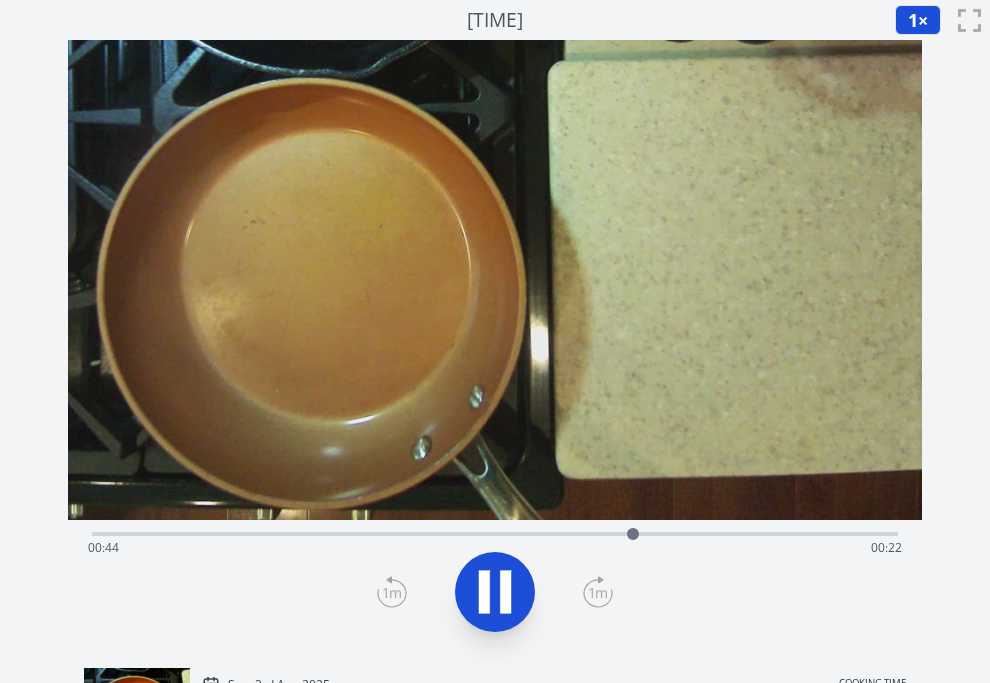 click on "Time elapsed:  [TIME]
Time remaining:  [TIME]" at bounding box center [495, 548] 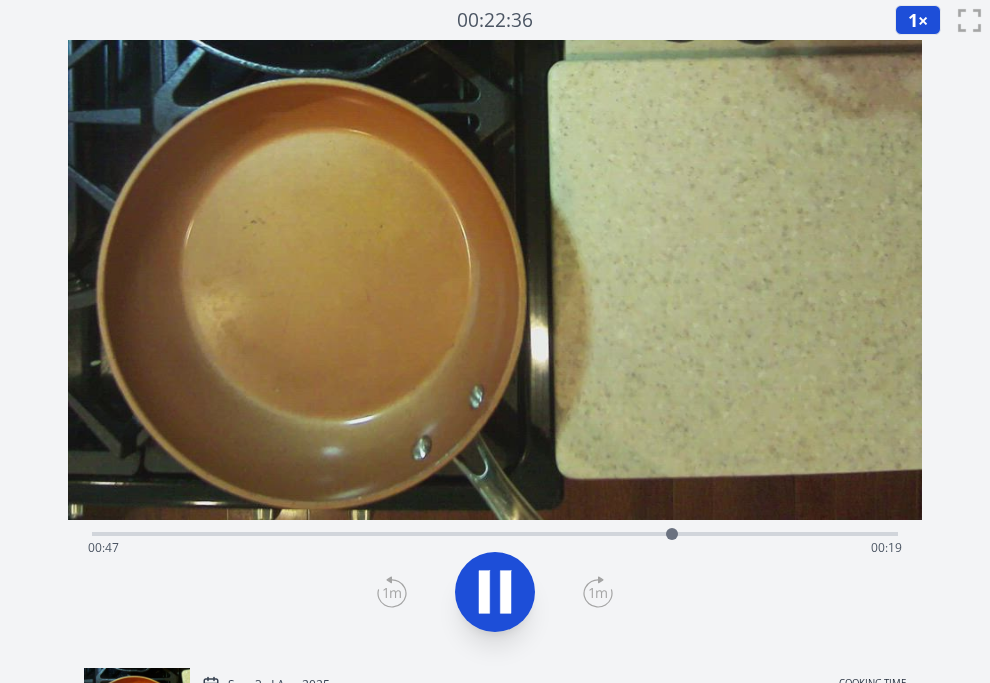 click on "Time elapsed:  [TIME]
Time remaining:  [TIME]" at bounding box center [495, 548] 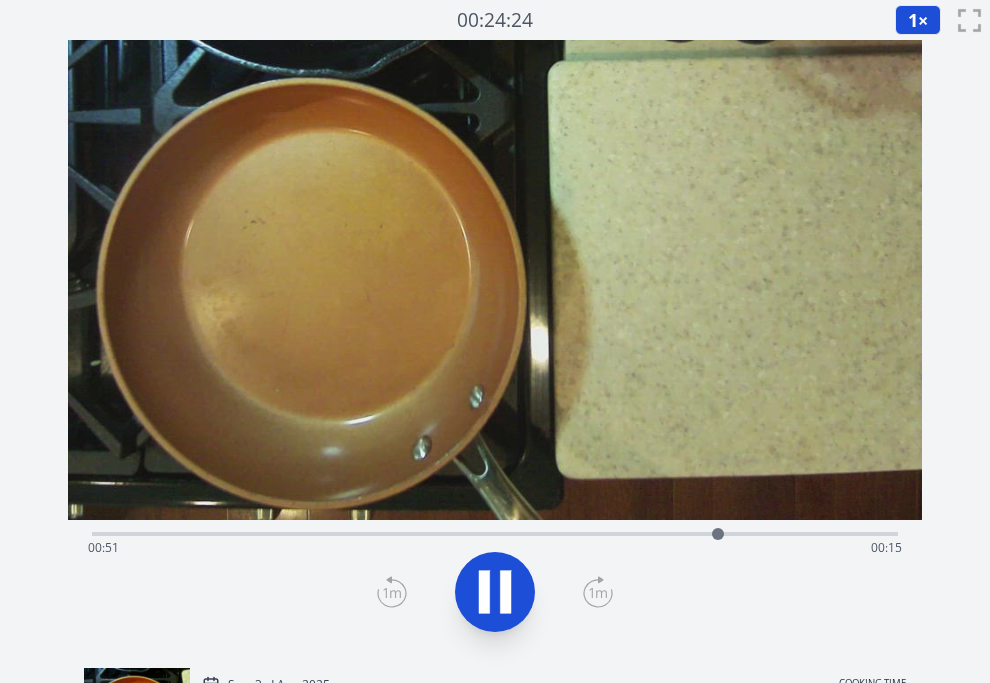 click on "Time elapsed:  [TIME]
Time remaining:  [TIME]" at bounding box center (495, 548) 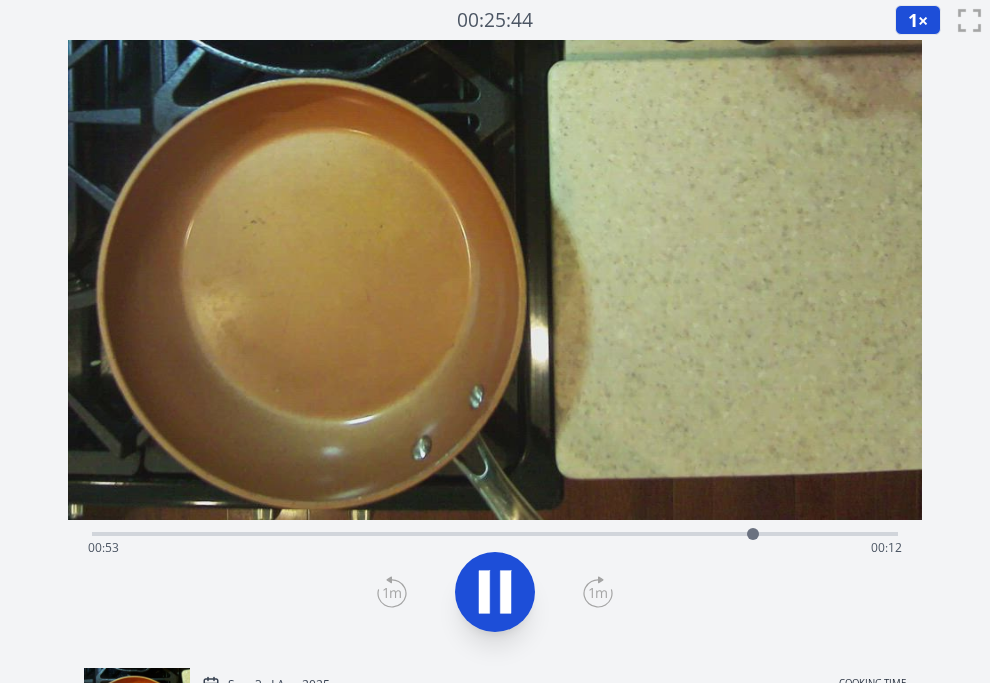 click on "Time elapsed:  [TIME]
Time remaining:  [TIME]" at bounding box center [495, 548] 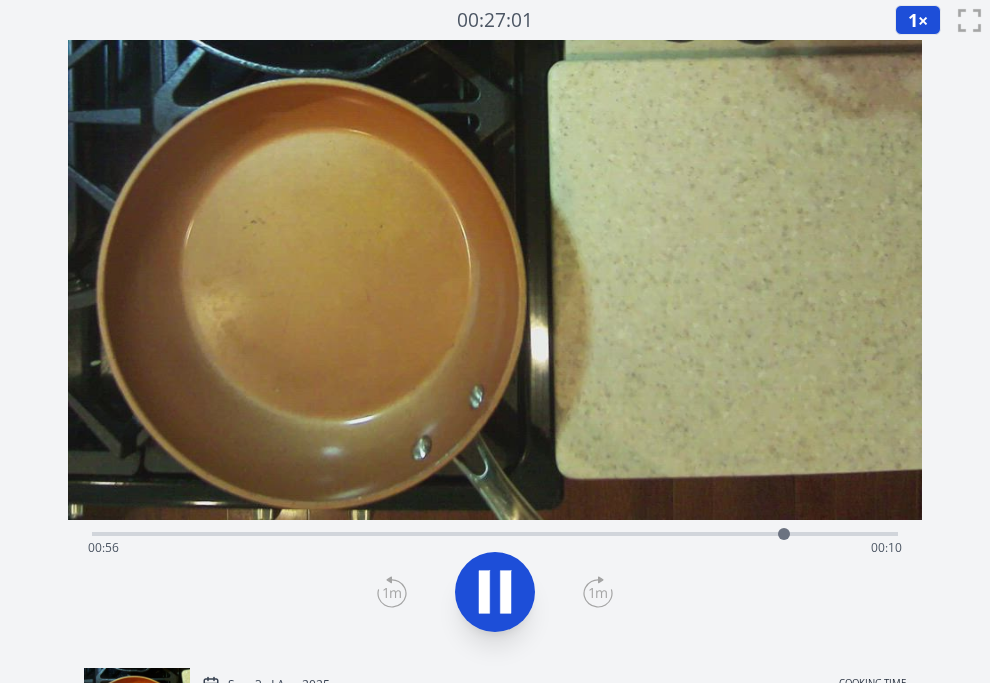 click on "Time elapsed:  [TIME]
Time remaining:  [TIME]" at bounding box center (495, 548) 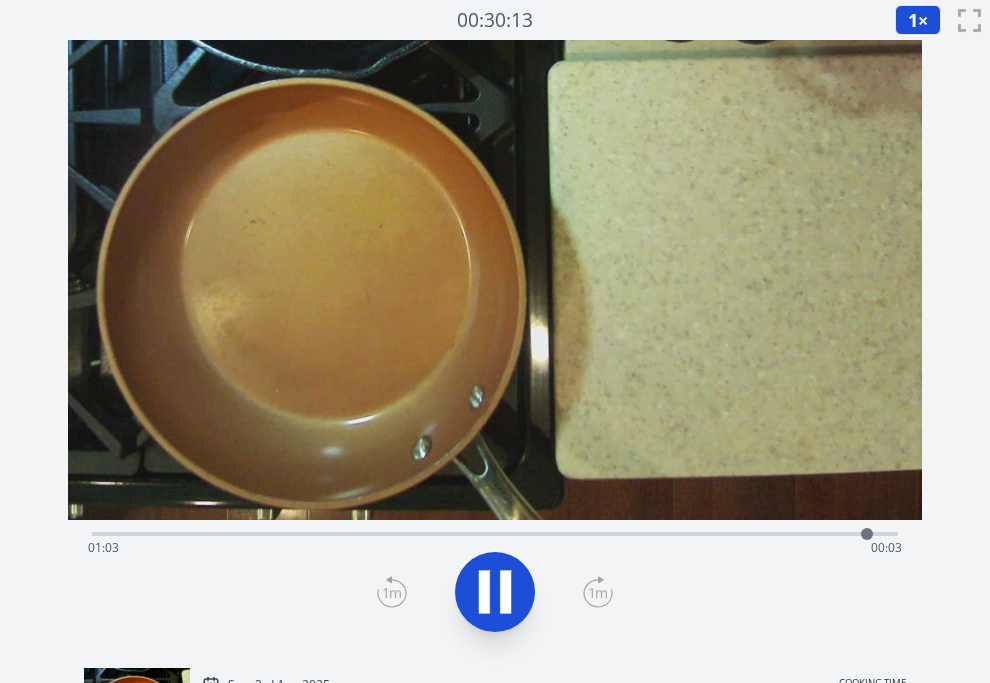 click 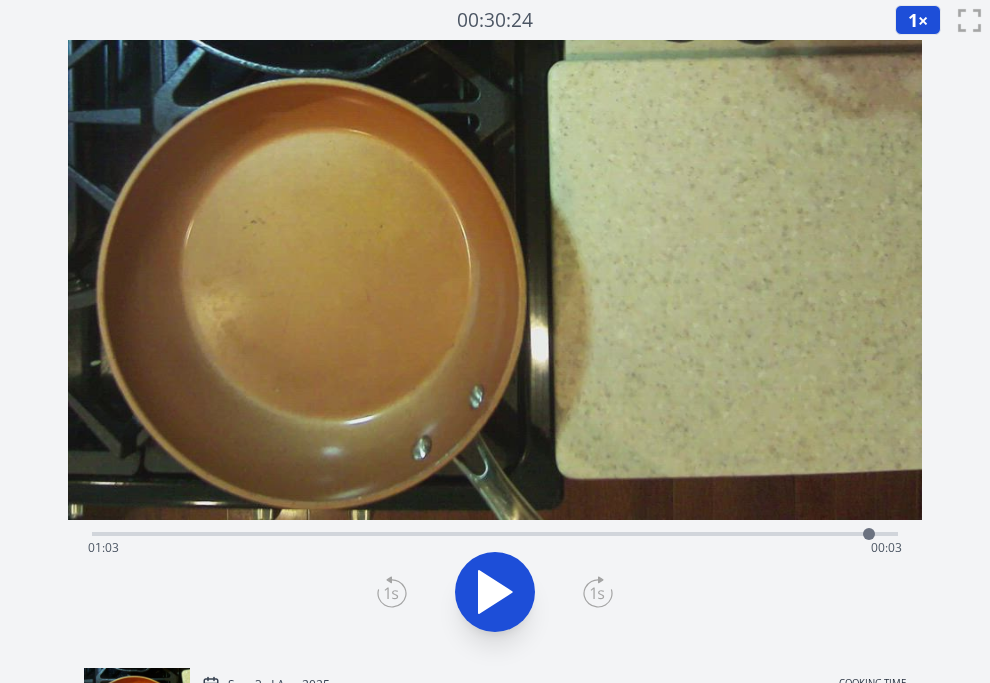 click on "Time elapsed:  [TIME]
Time remaining:  [TIME]" at bounding box center (495, 532) 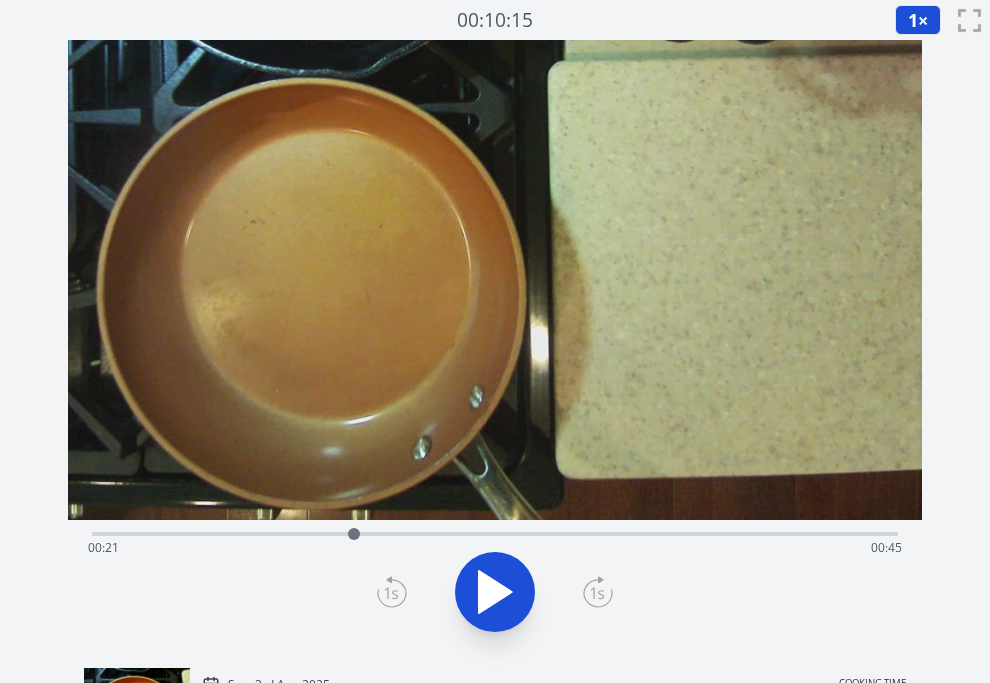 click on "Time elapsed:  [TIME]
Time remaining:  [TIME]" at bounding box center (495, 548) 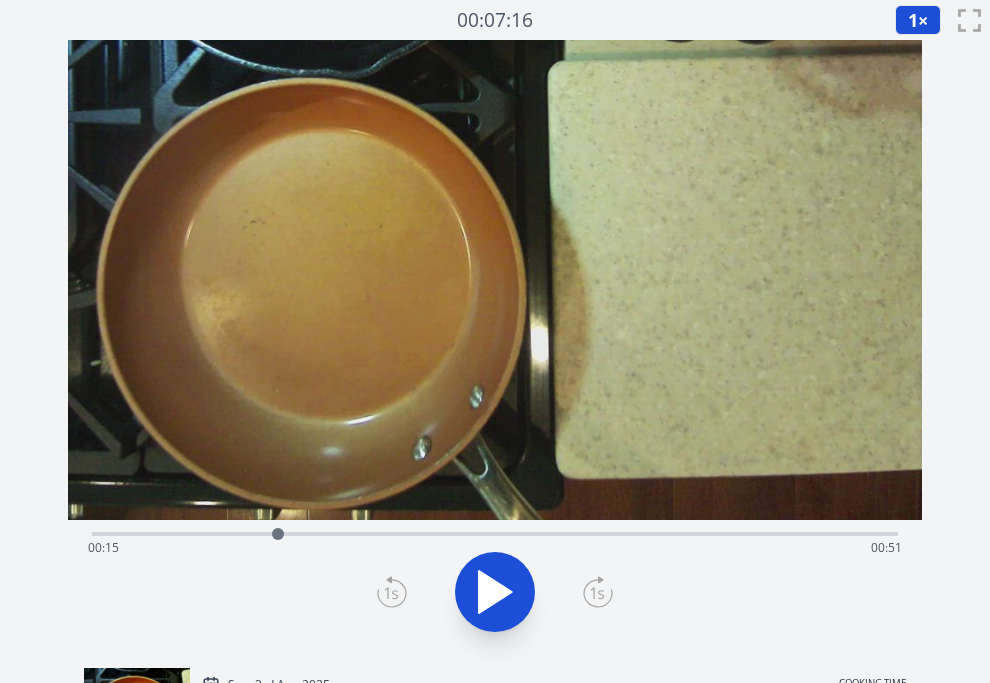 click on "Time elapsed:  [TIME]
Time remaining:  [TIME]" at bounding box center (495, 548) 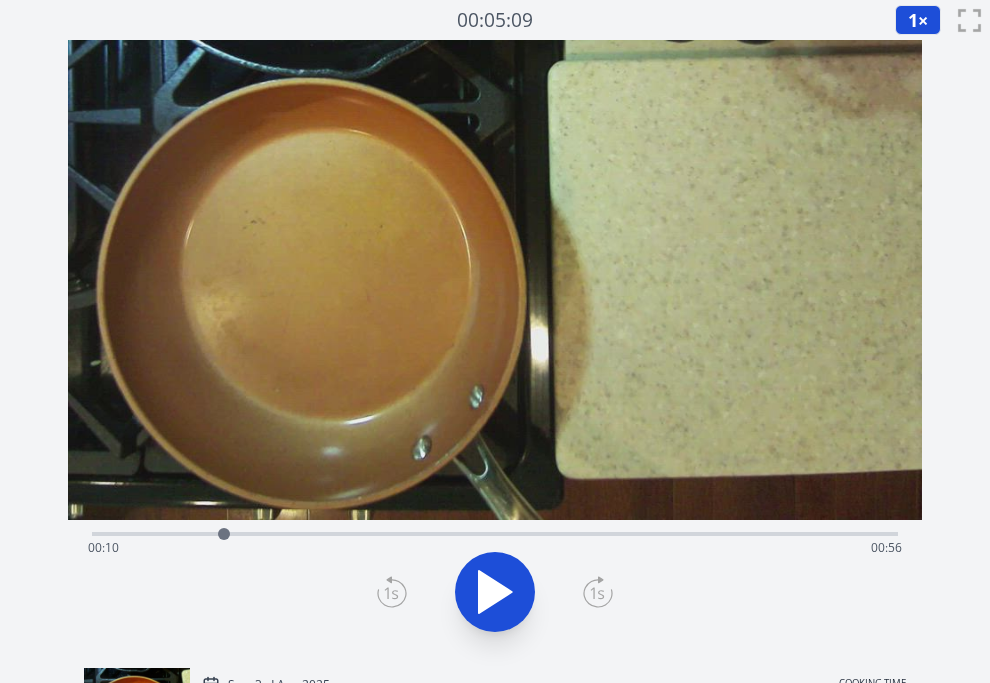 click 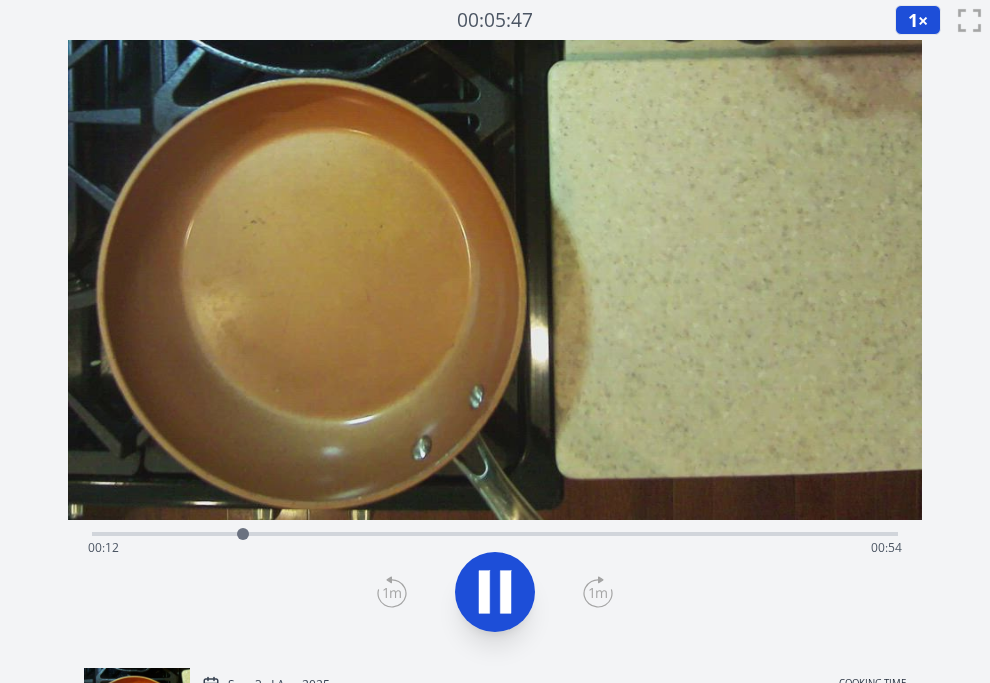 click on "Time elapsed:  [TIME]
Time remaining:  [TIME]" at bounding box center [495, 548] 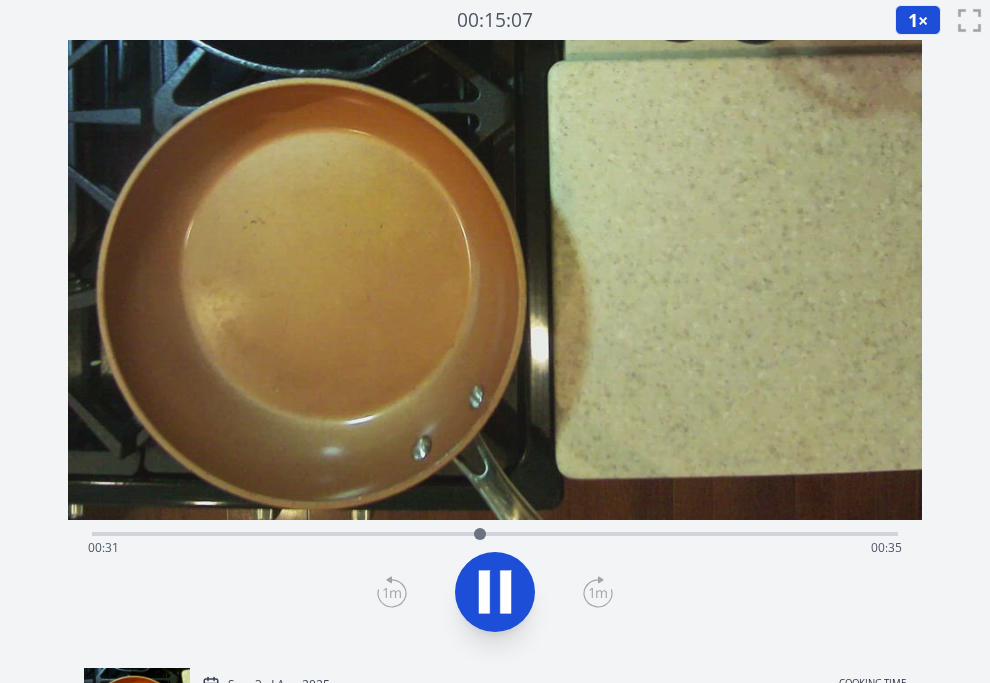 click 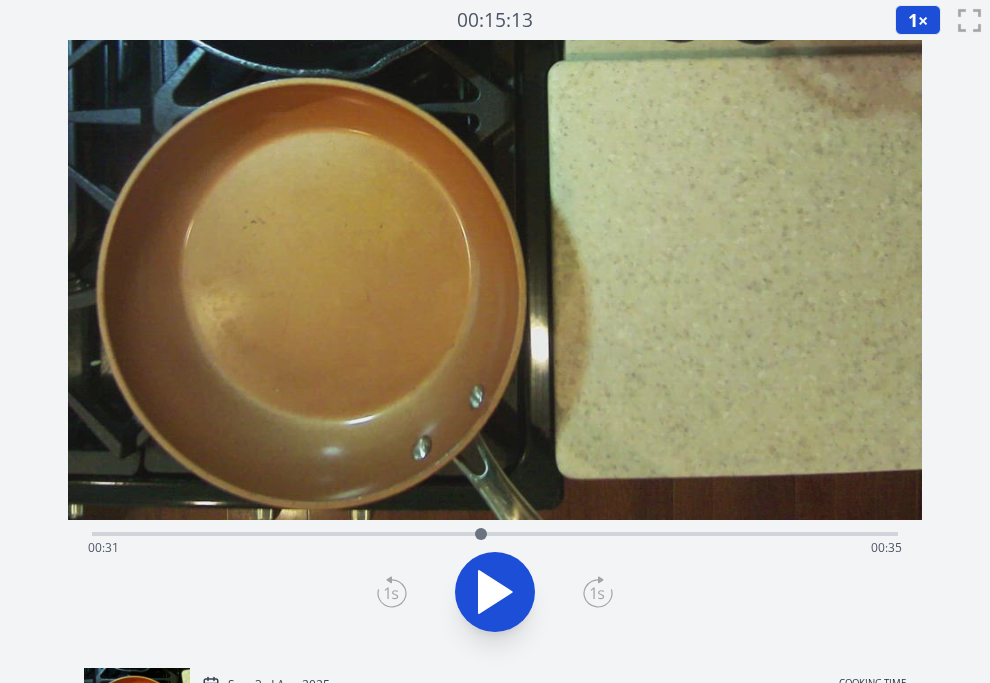 click 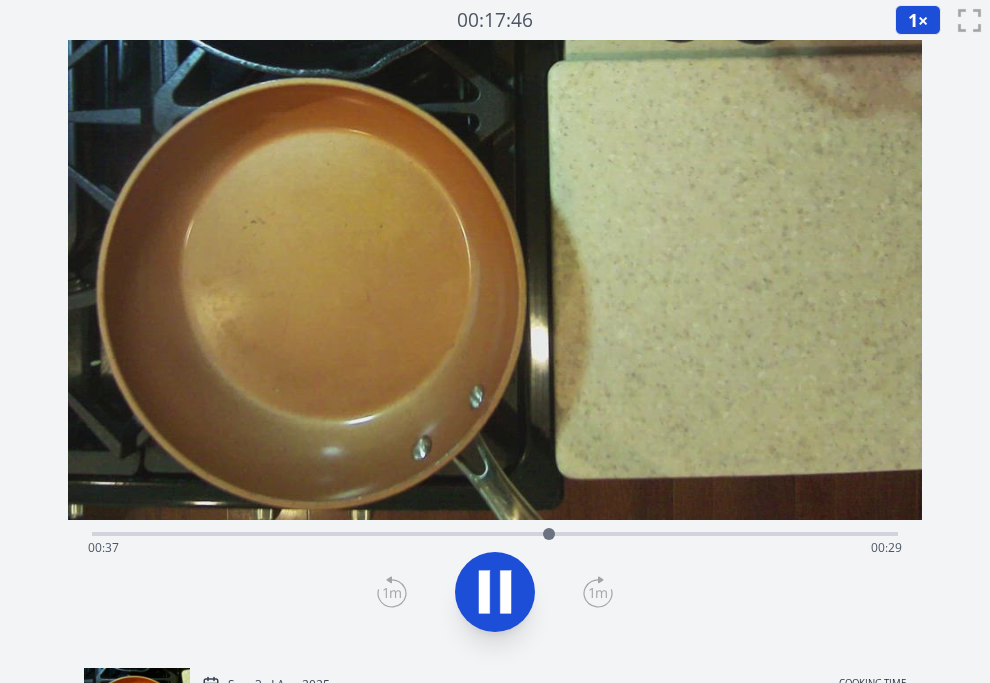 click on "Time elapsed:  [TIME]
Time remaining:  [TIME]" at bounding box center (495, 548) 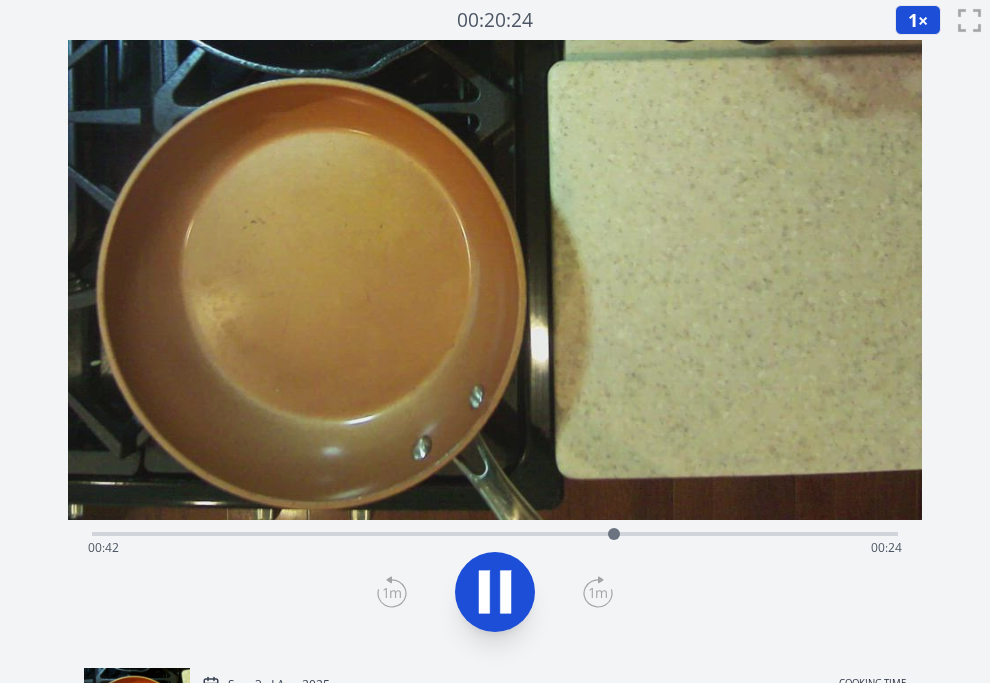 click 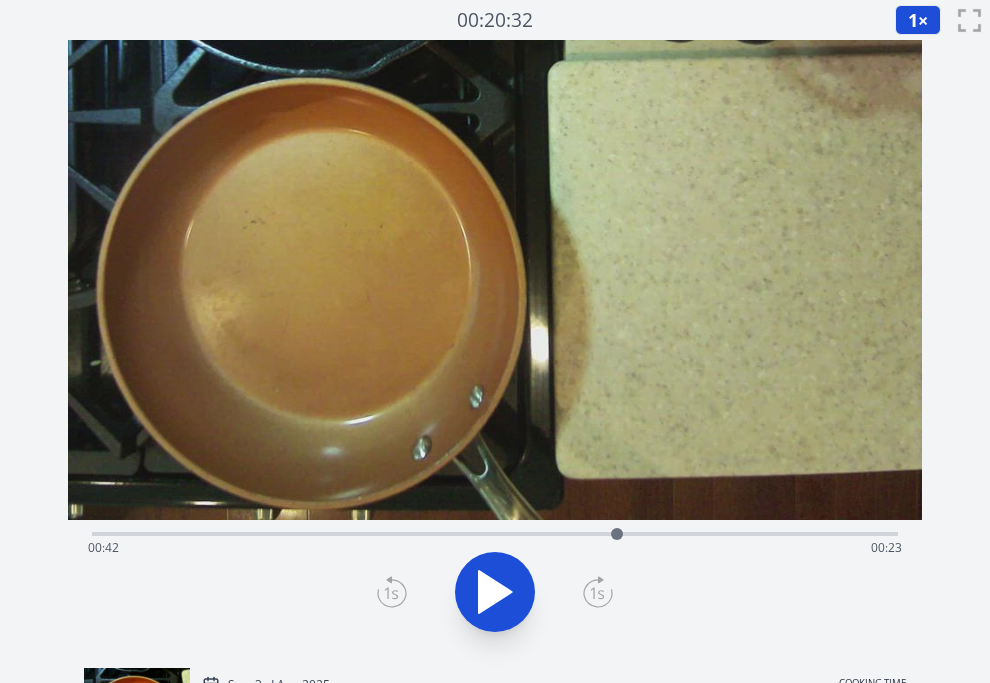 click on "Time elapsed:  [TIME]
Time remaining:  [TIME]" at bounding box center [495, 548] 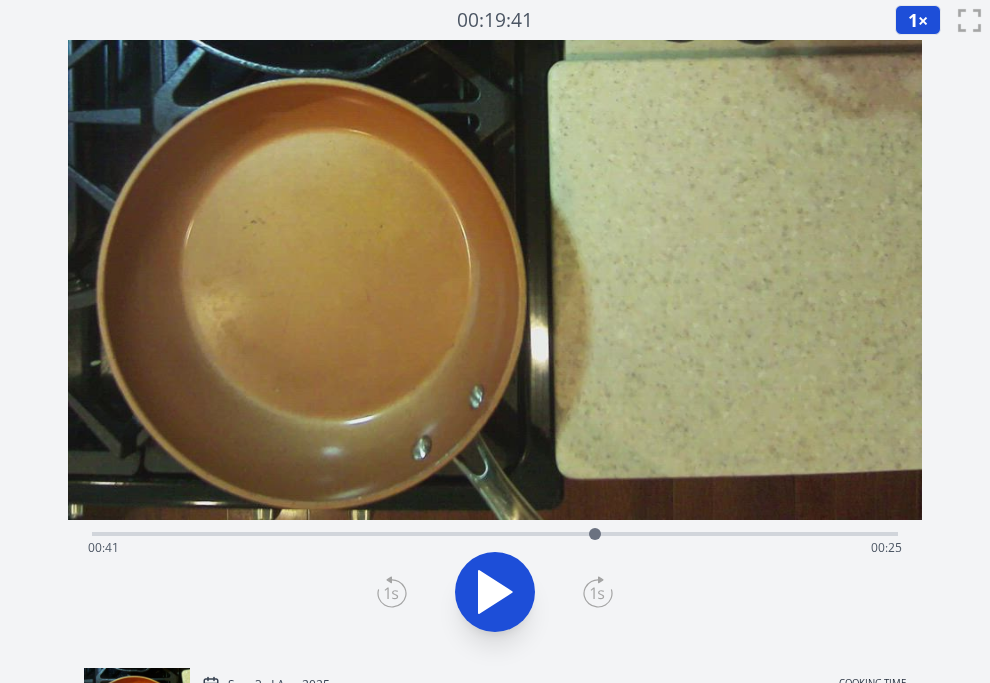 click at bounding box center [595, 534] 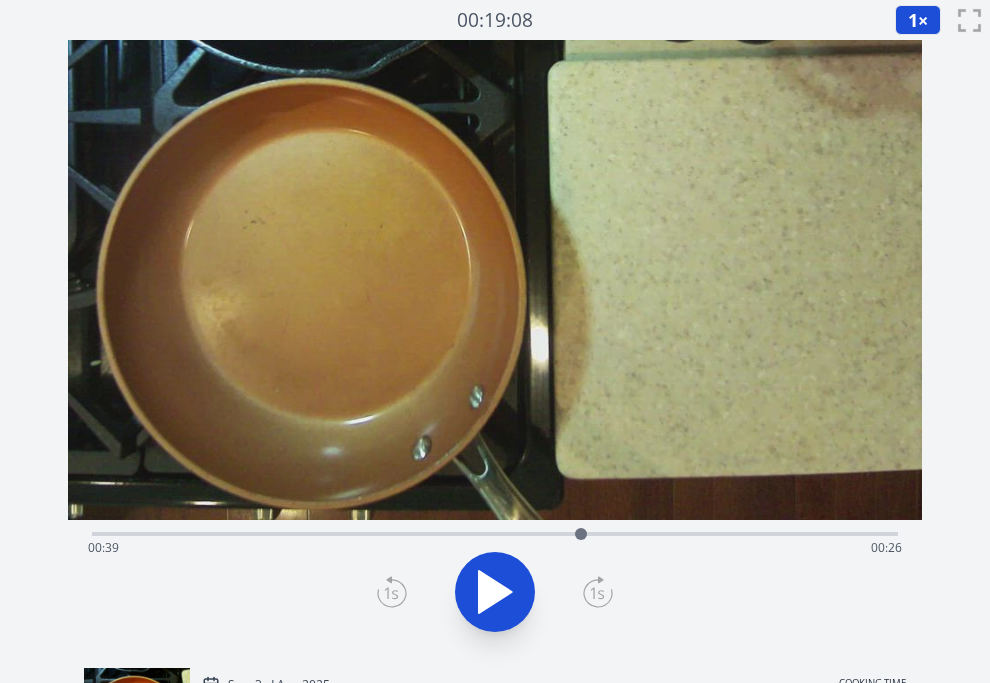 click on "Time elapsed:  [TIME]
Time remaining:  [TIME]" at bounding box center [495, 548] 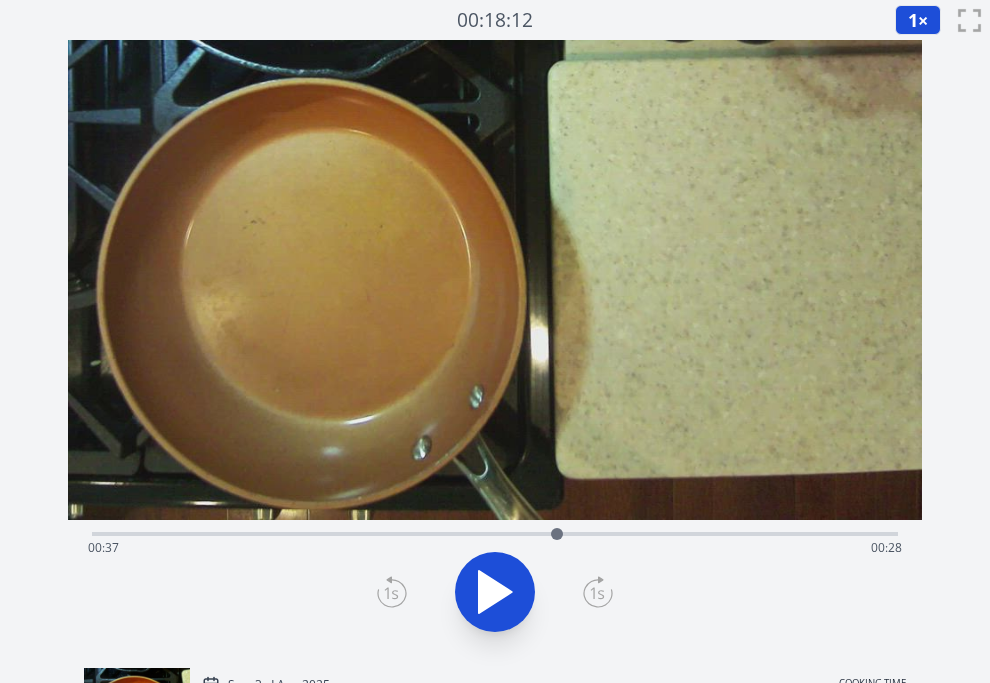 click on "Time elapsed:  [TIME]
Time remaining:  [TIME]" at bounding box center [495, 548] 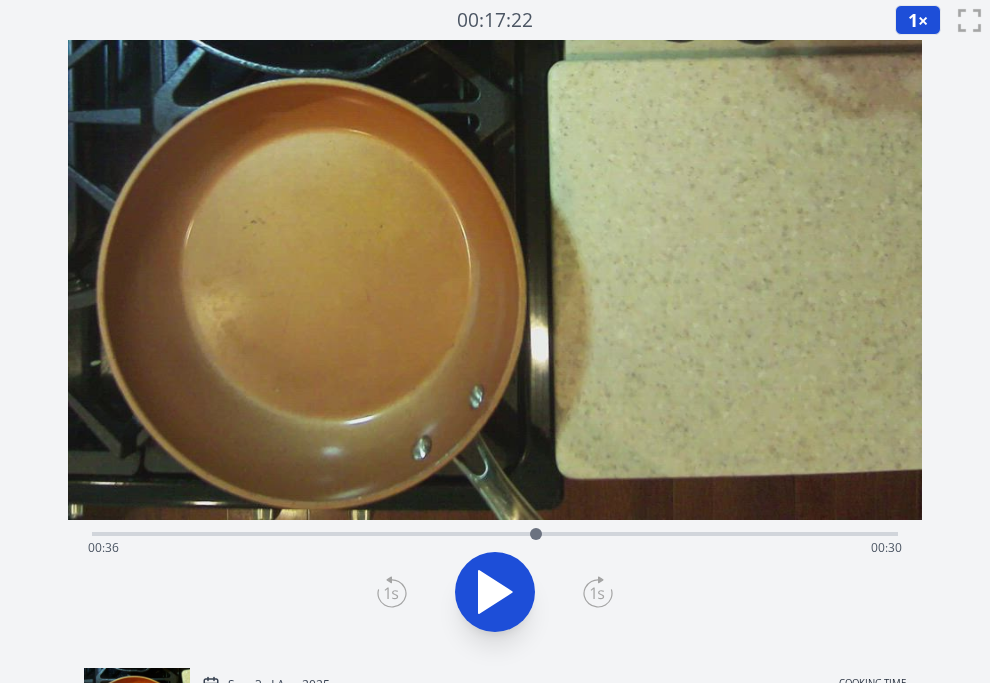 click 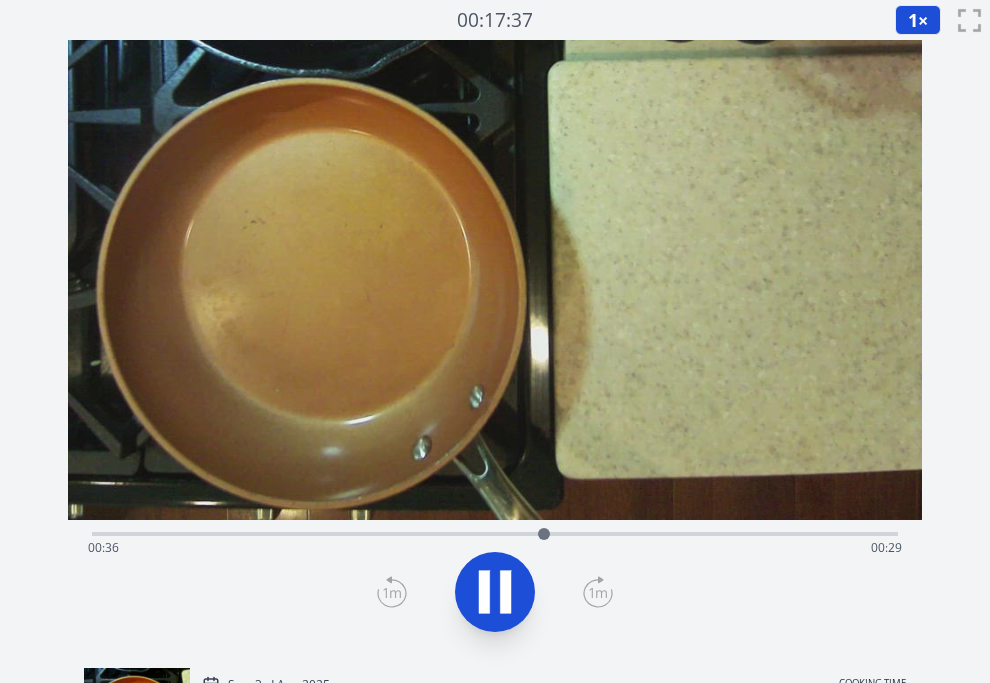 click 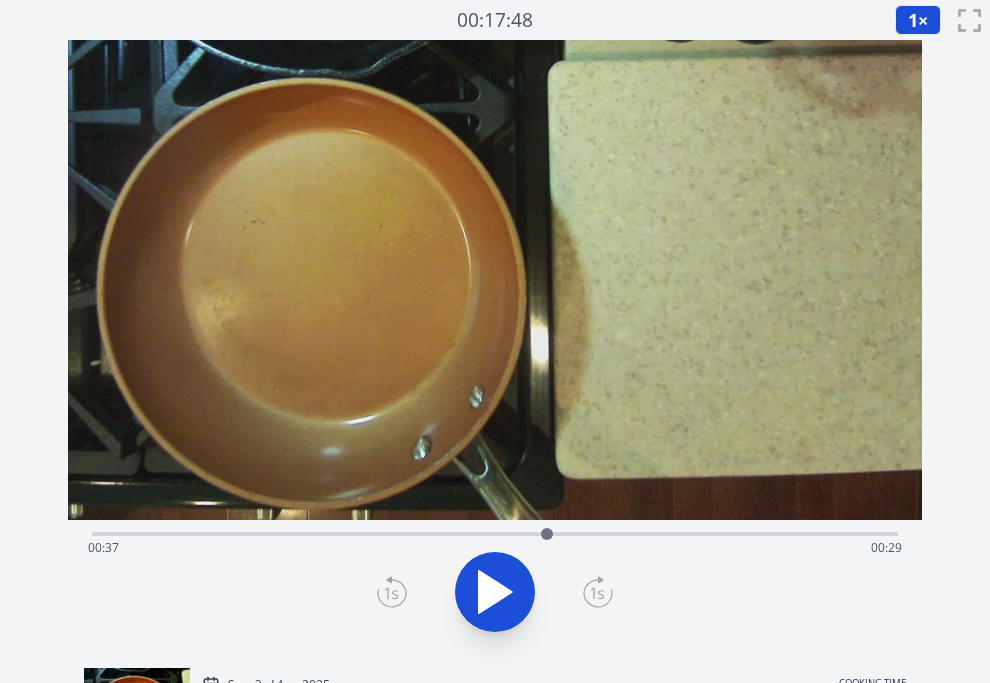 click on "Time elapsed:  [TIME]
Time remaining:  [TIME]" at bounding box center [495, 548] 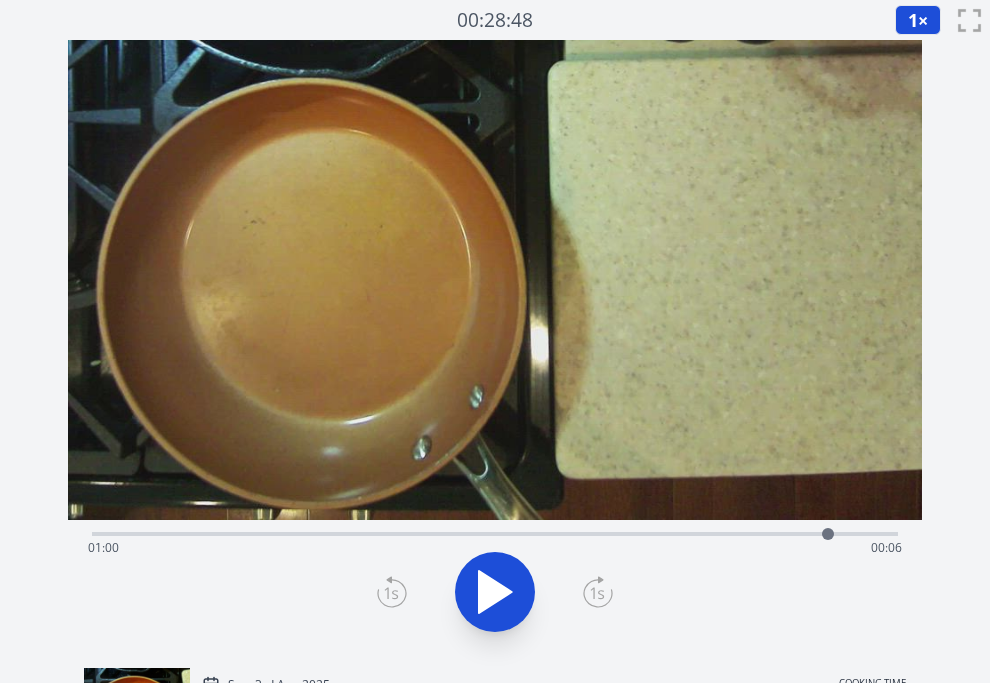 click on "Time elapsed:  [TIME]
Time remaining:  [TIME]" at bounding box center [495, 548] 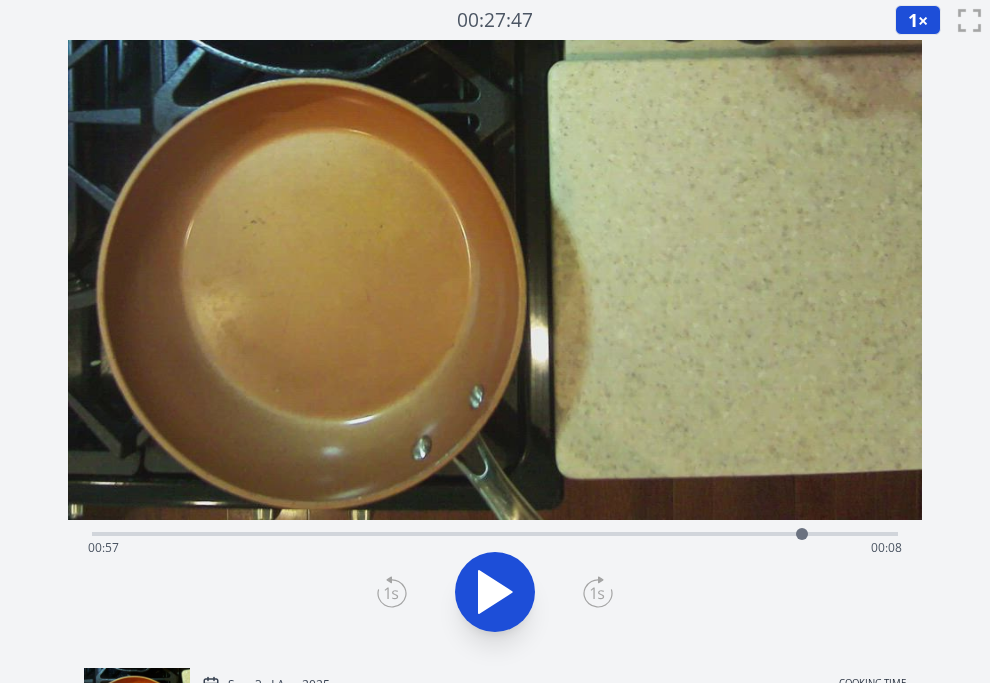 click at bounding box center [802, 534] 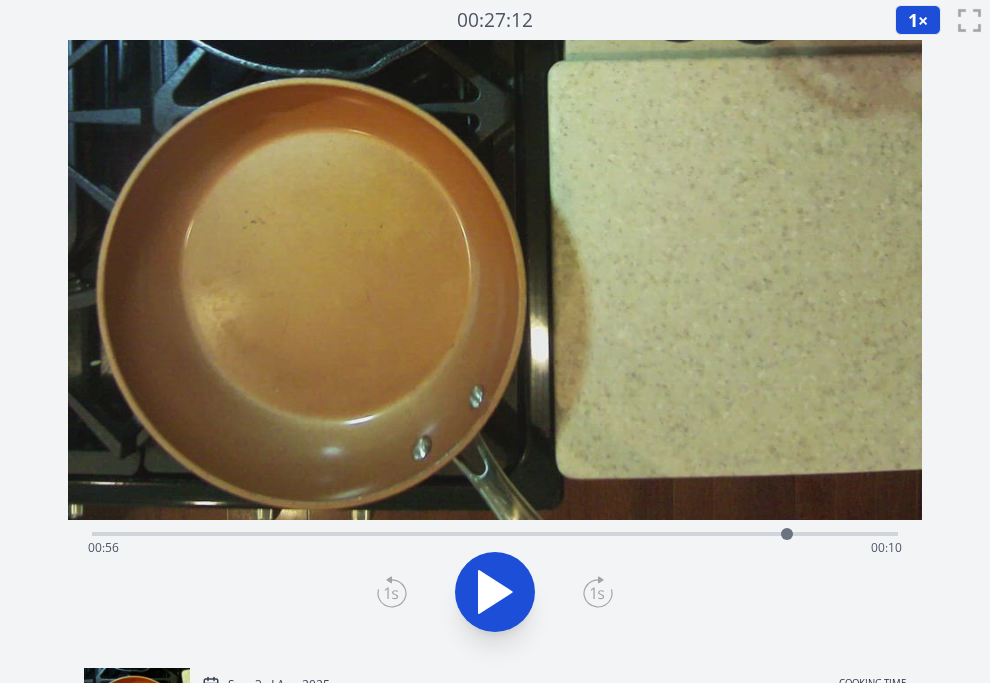 click 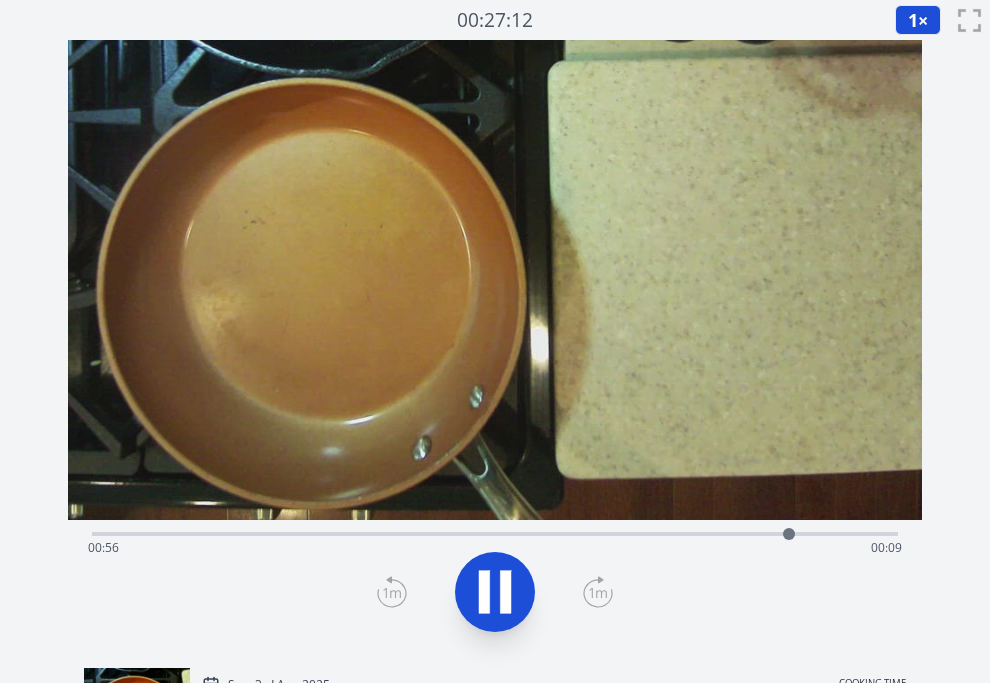 click 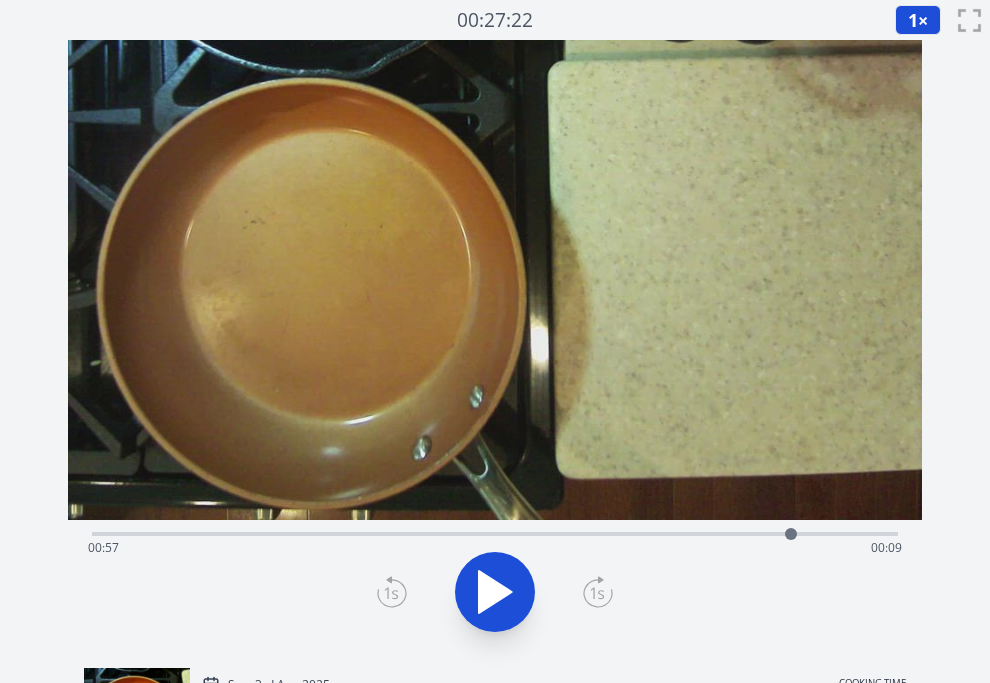 click on "Time elapsed:  [TIME]
Time remaining:  [TIME]" at bounding box center (495, 548) 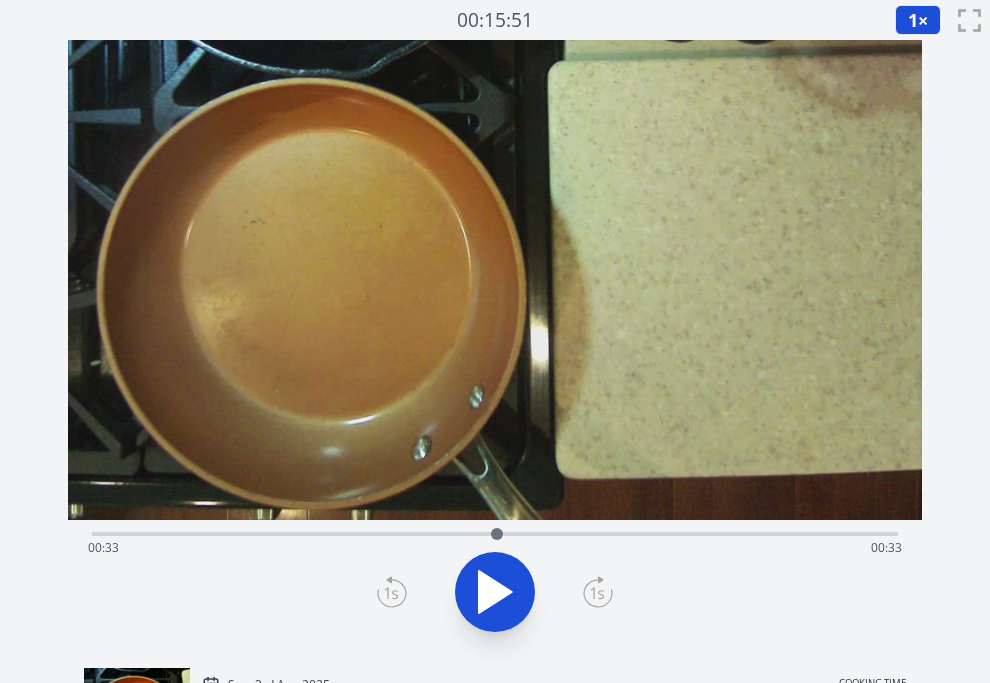 click on "Time elapsed:  [TIME]
Time remaining:  [TIME]" at bounding box center (495, 532) 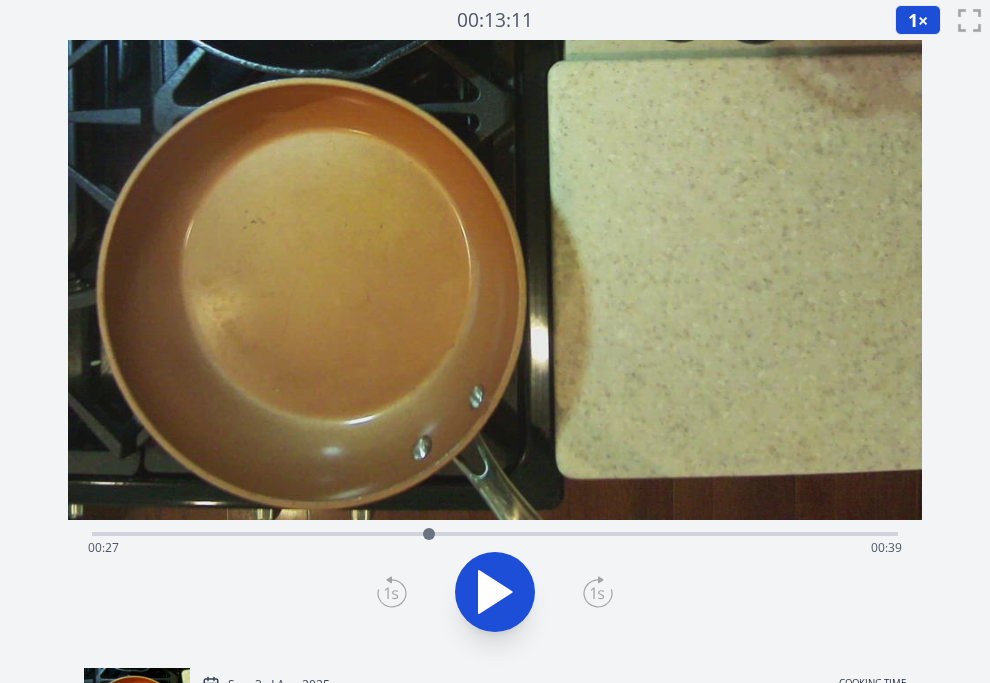 click on "Time elapsed:  [TIME]
Time remaining:  [TIME]" at bounding box center [495, 548] 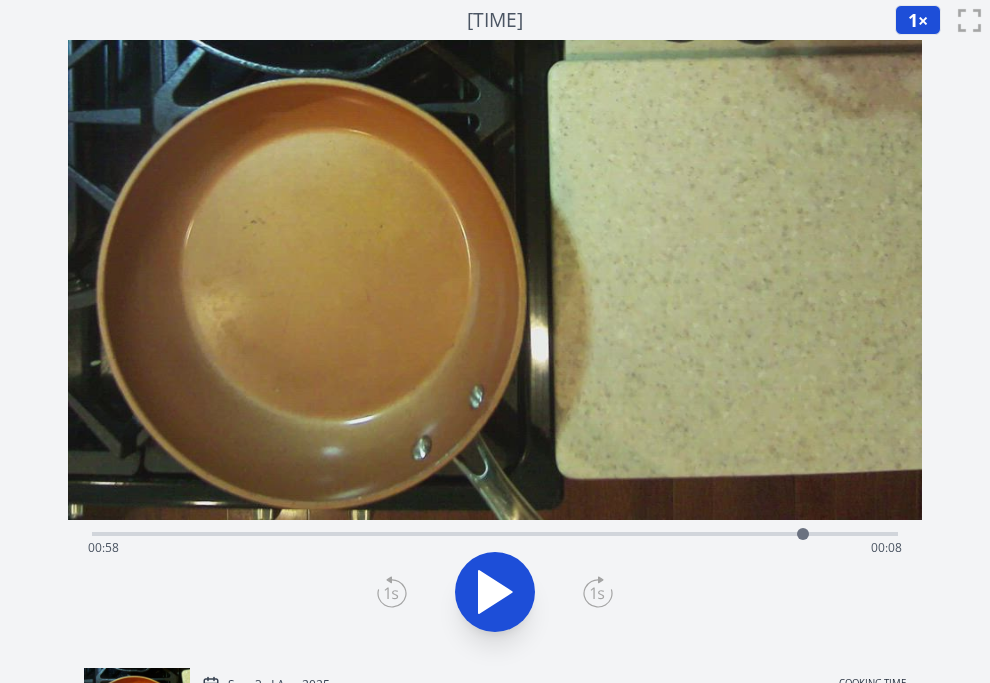 click on "Time elapsed:  [TIME]
Time remaining:  [TIME]" at bounding box center (495, 548) 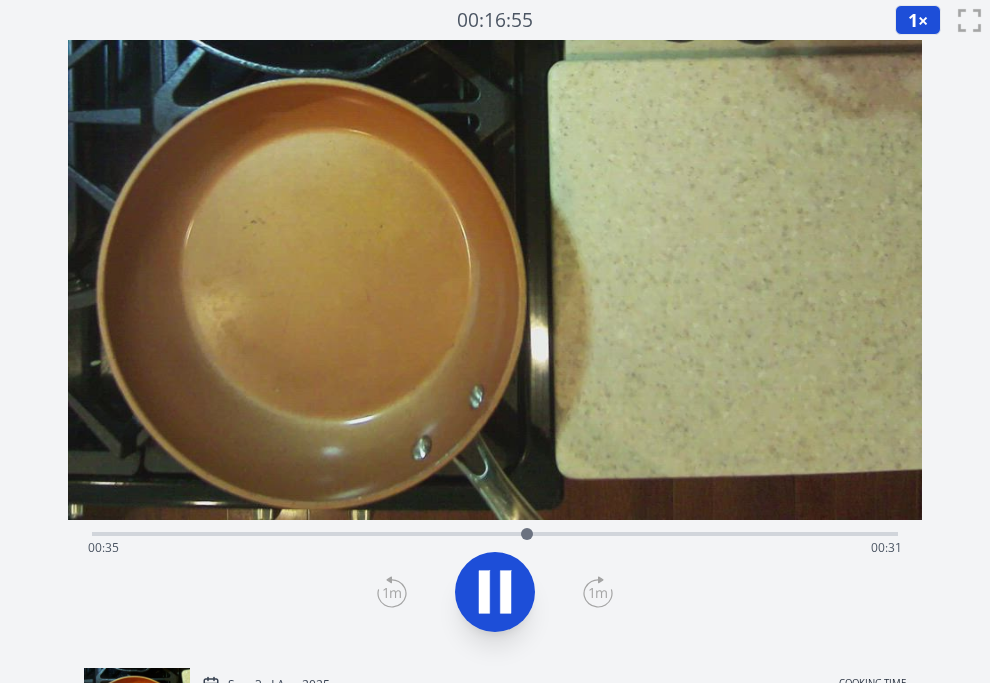 click on "Time elapsed:  [TIME]
Time remaining:  [TIME]" at bounding box center (495, 548) 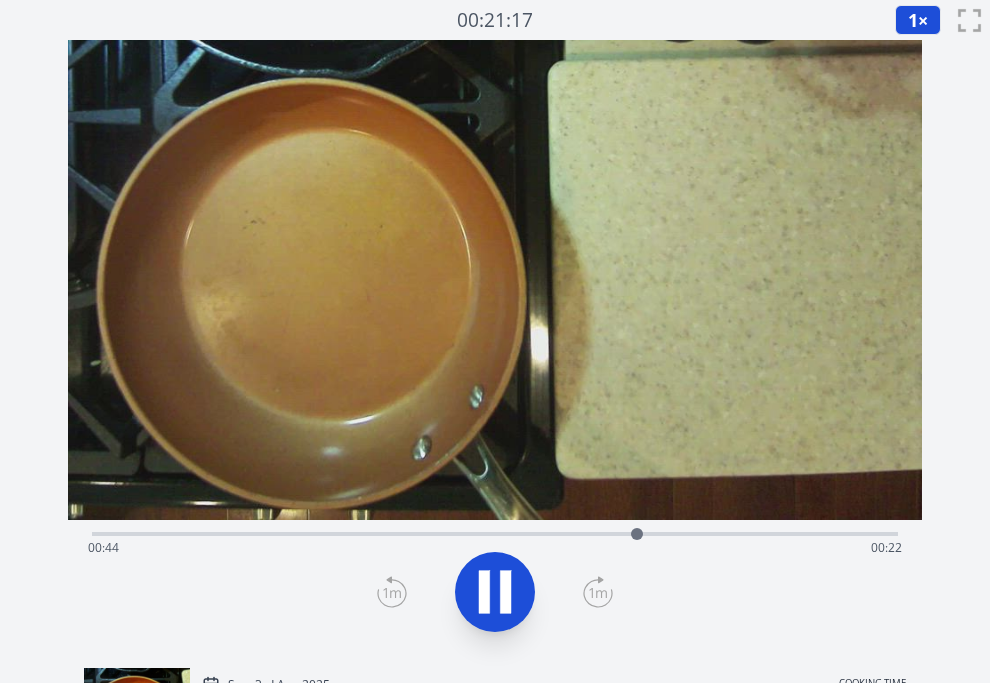 click on "Time elapsed:  [TIME]
Time remaining:  [TIME]" at bounding box center (495, 548) 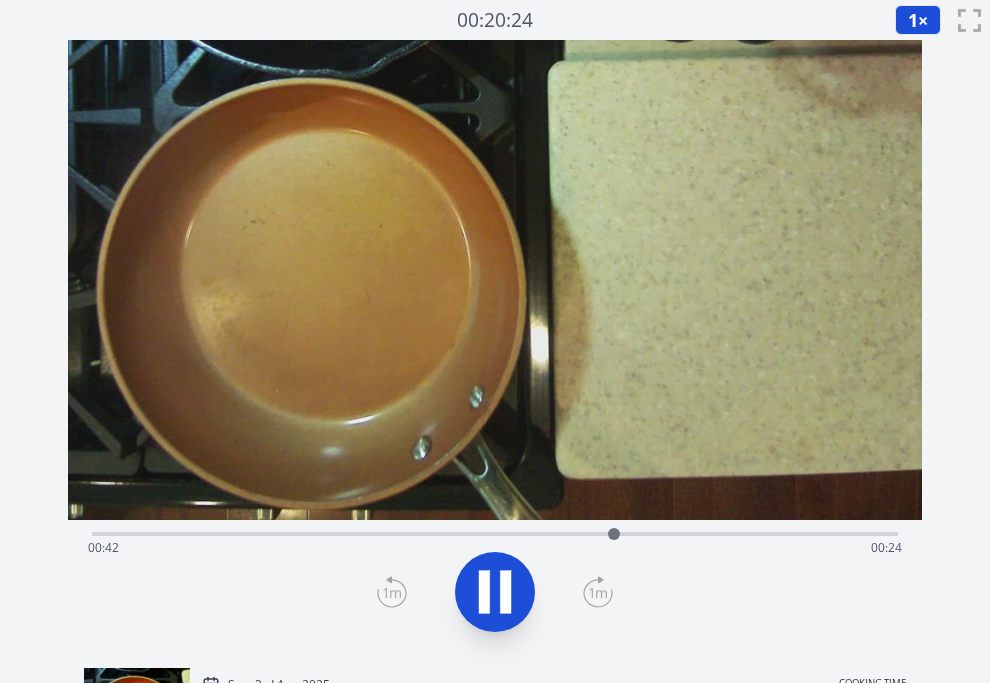 drag, startPoint x: 572, startPoint y: 535, endPoint x: 544, endPoint y: 550, distance: 31.764761 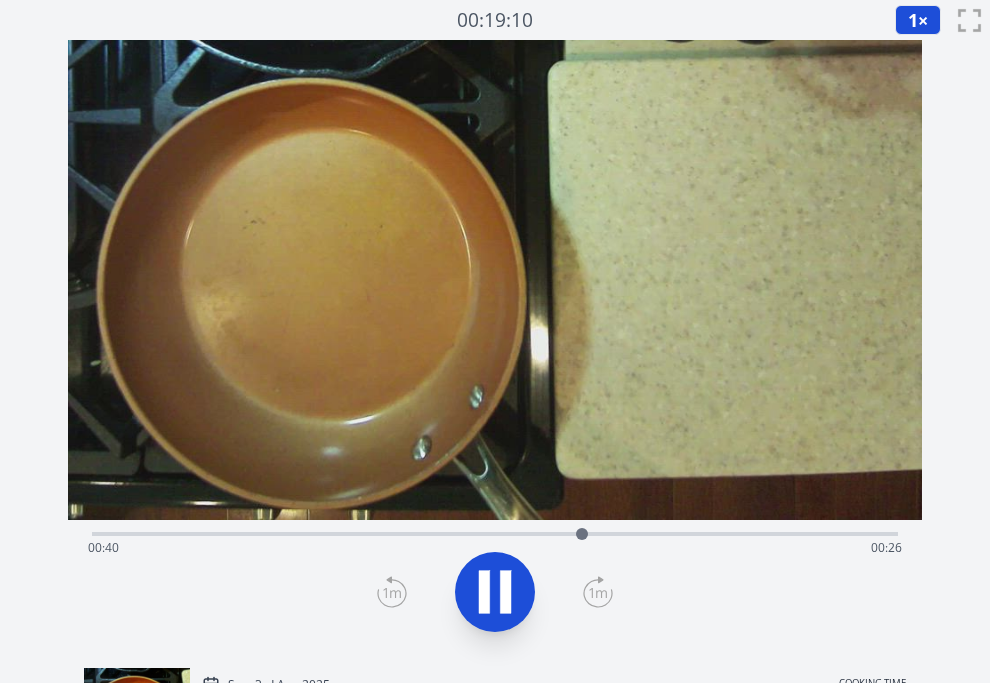 click on "Time elapsed:  [TIME]
Time remaining:  [TIME]" at bounding box center [495, 548] 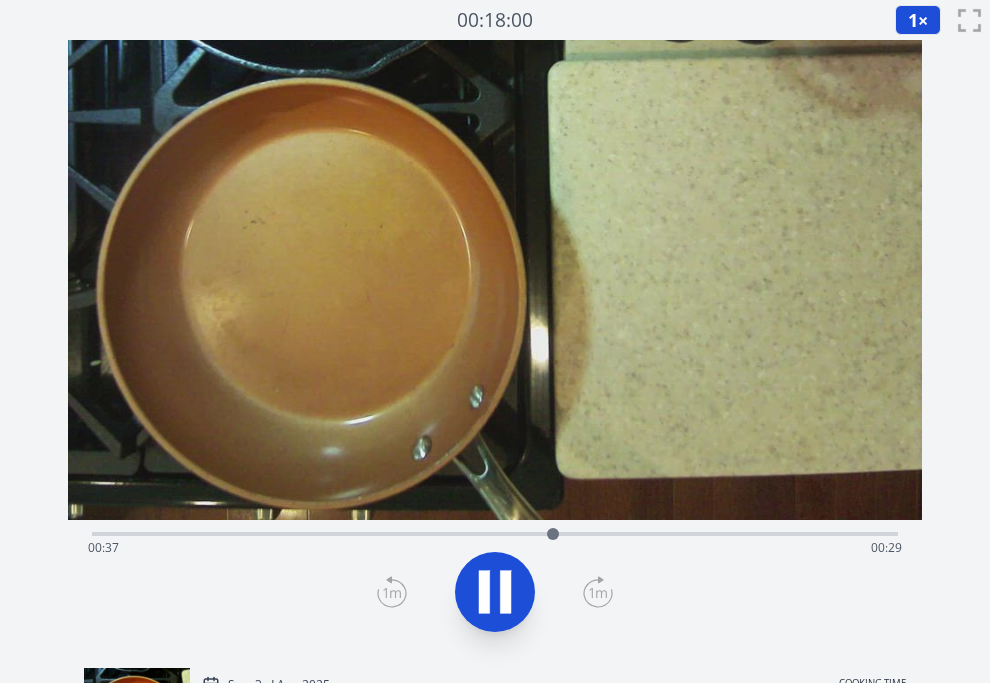 click 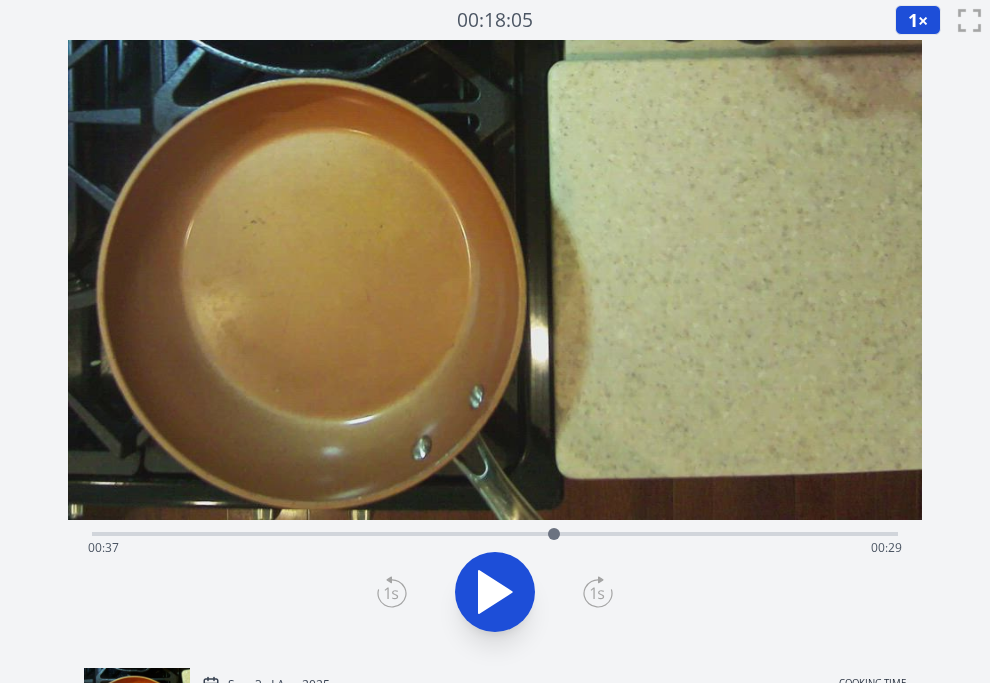 click on "Time elapsed:  [TIME]
Time remaining:  [TIME]" at bounding box center (495, 548) 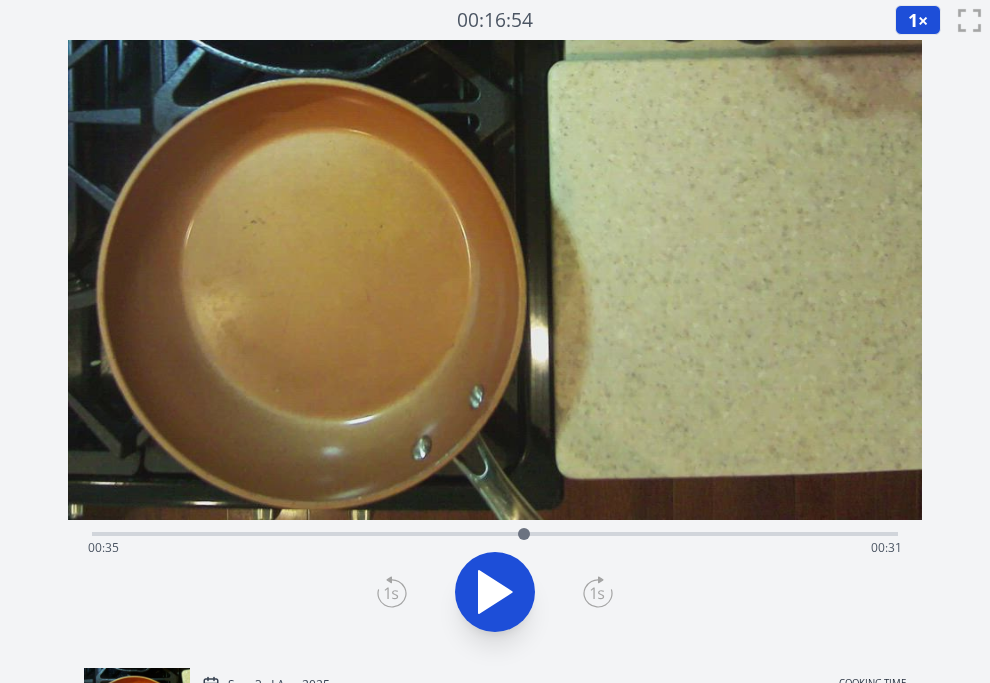 click at bounding box center [495, 280] 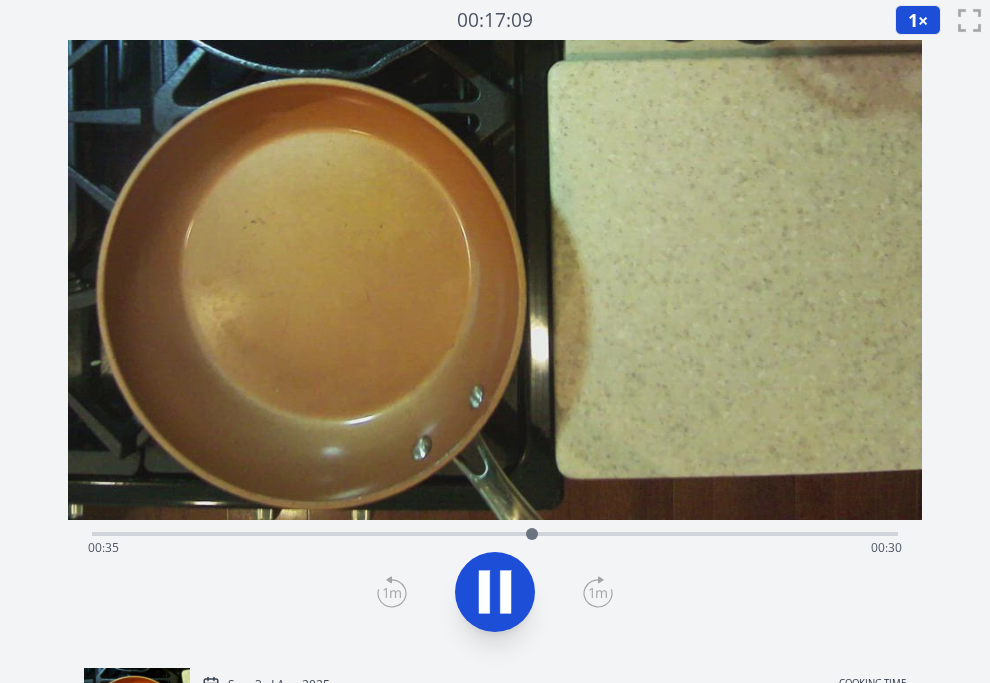 click 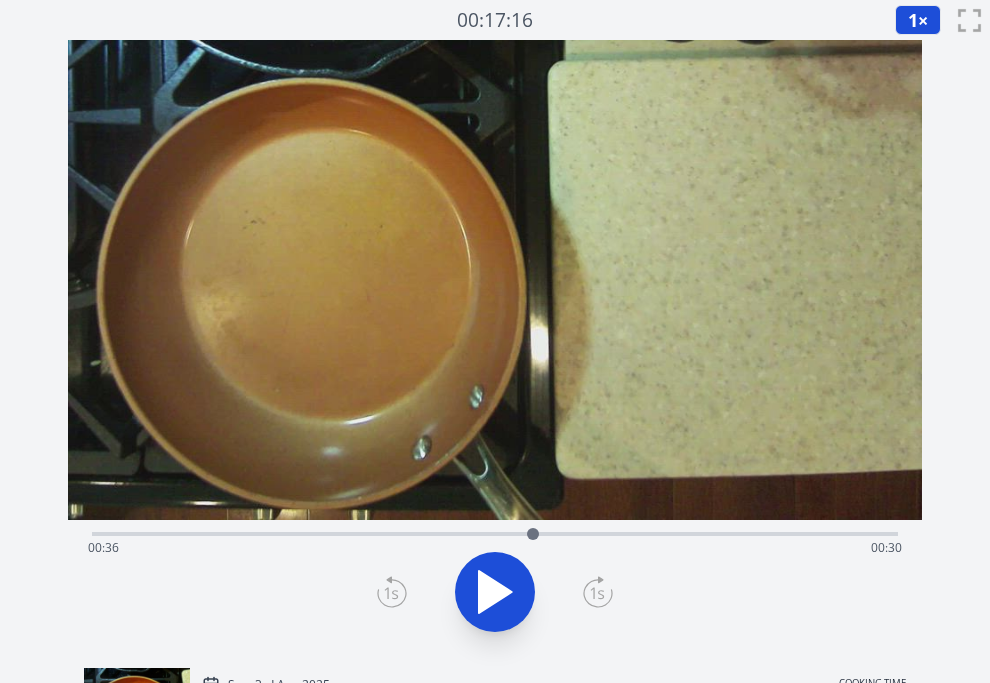 click on "Time elapsed:  [TIME]
Time remaining:  [TIME]" at bounding box center [495, 548] 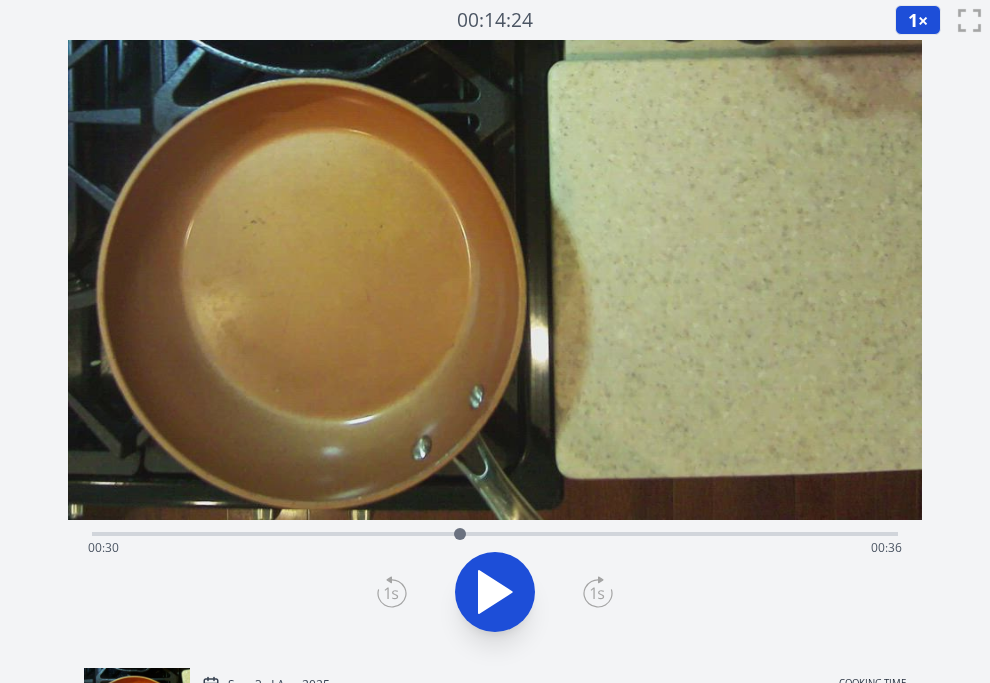 click on "Time elapsed:  [TIME]
Time remaining:  [TIME]" at bounding box center (495, 548) 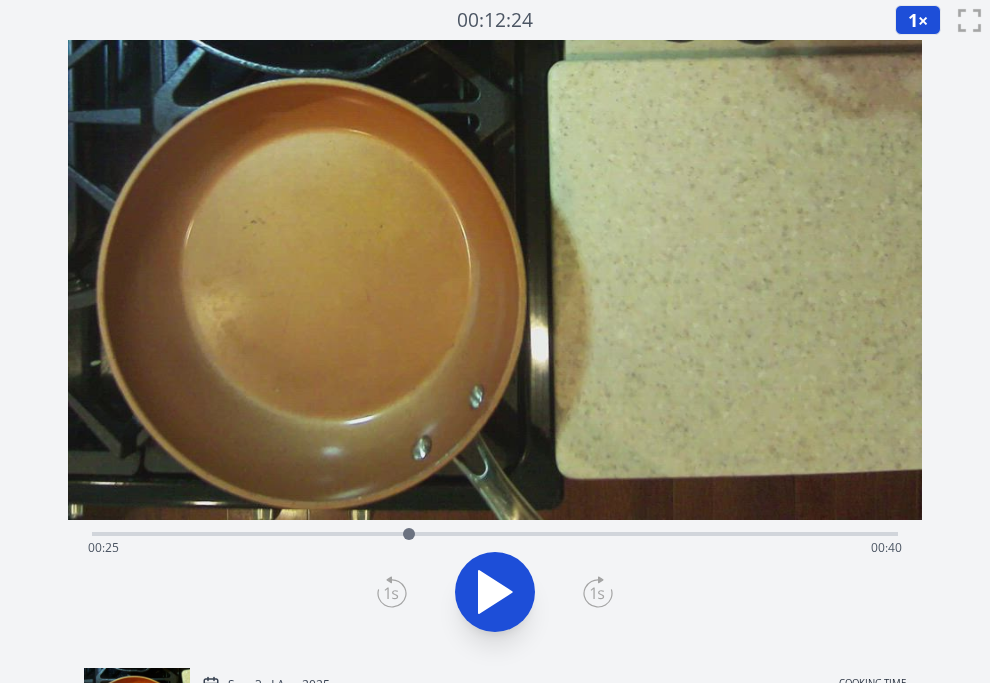 click 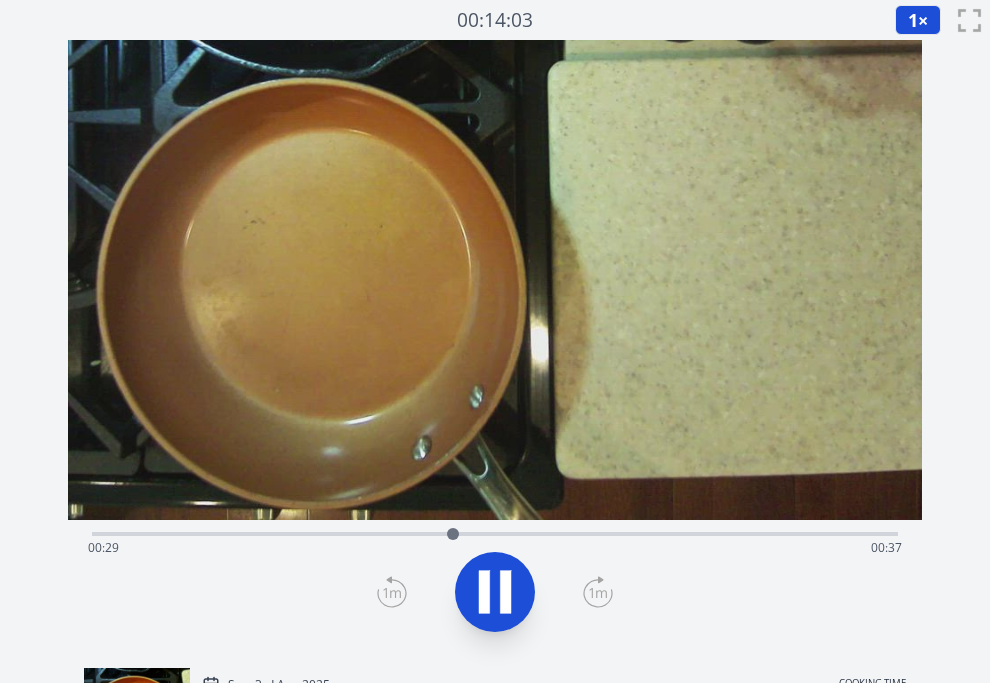 click 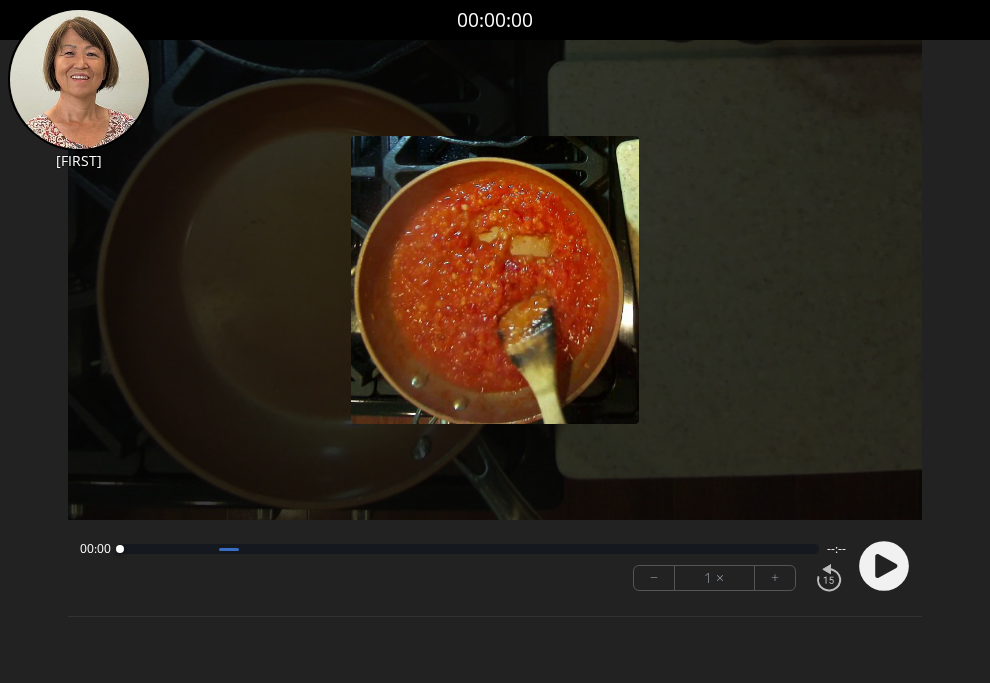 scroll, scrollTop: 0, scrollLeft: 0, axis: both 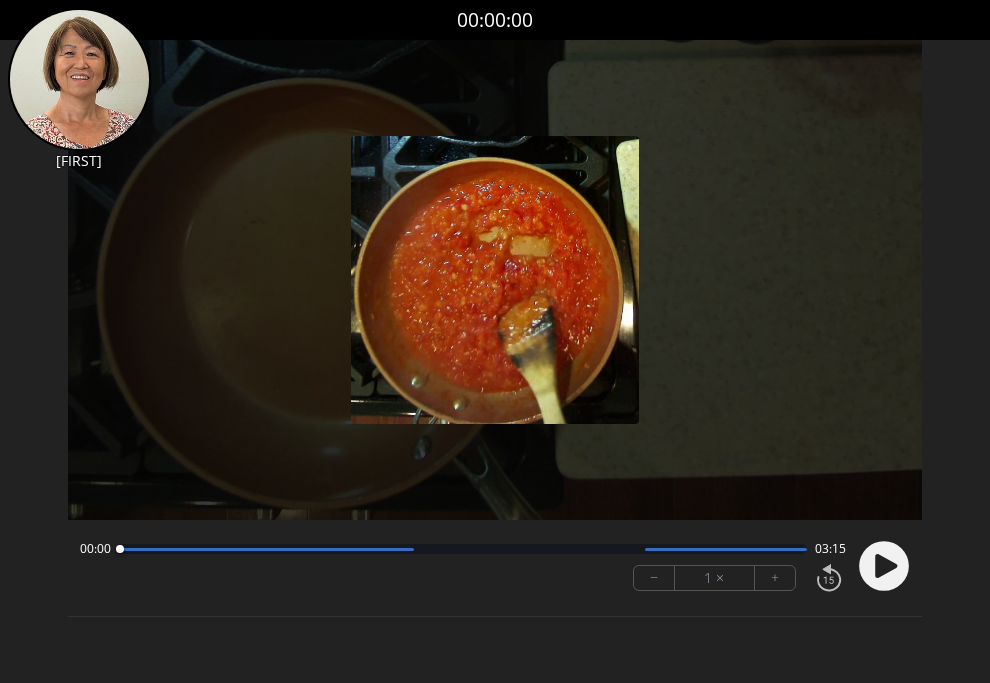 click 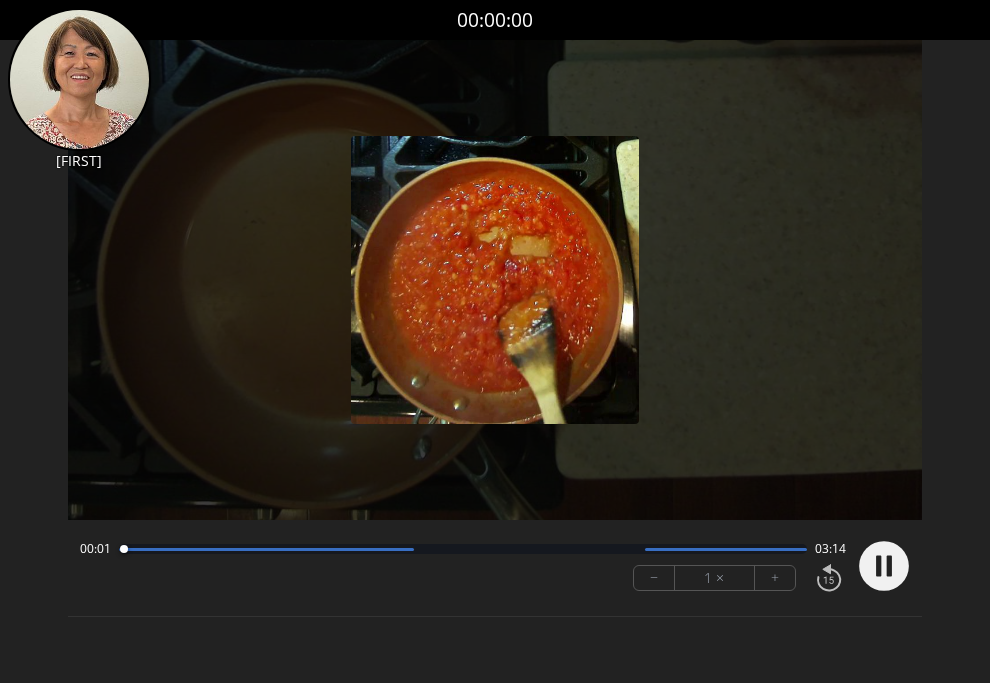 click on "+" at bounding box center (775, 578) 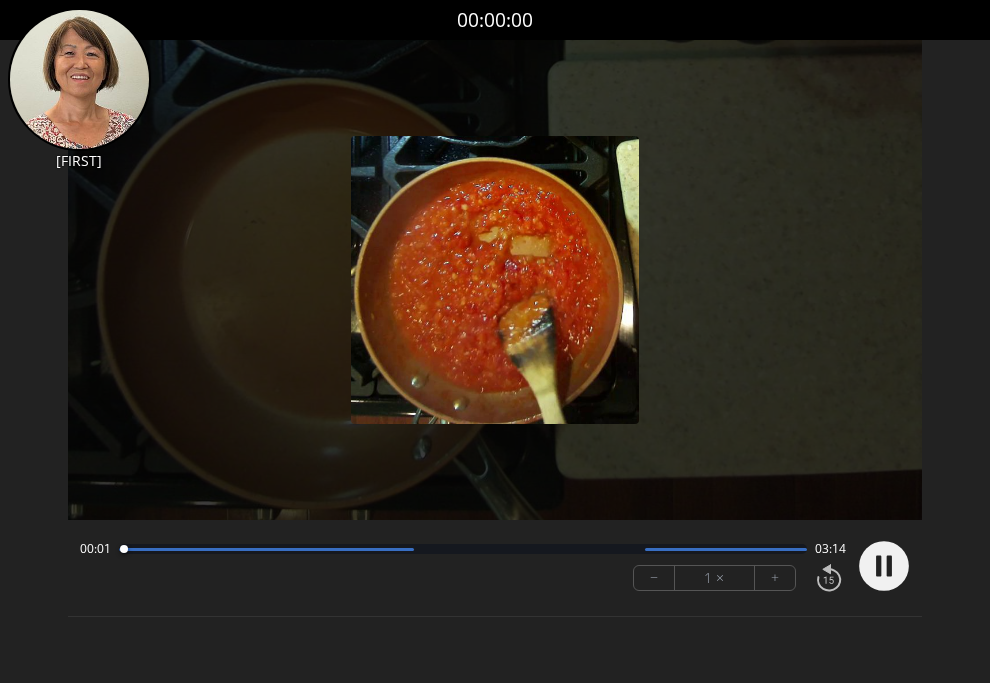 click on "+" at bounding box center [775, 578] 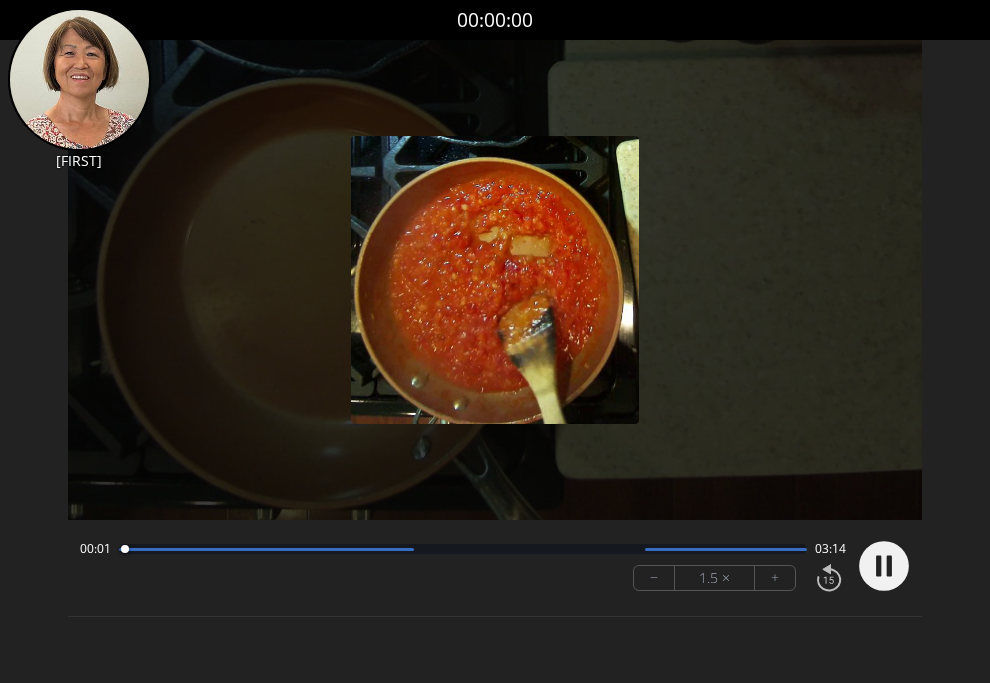 click on "+" at bounding box center [775, 578] 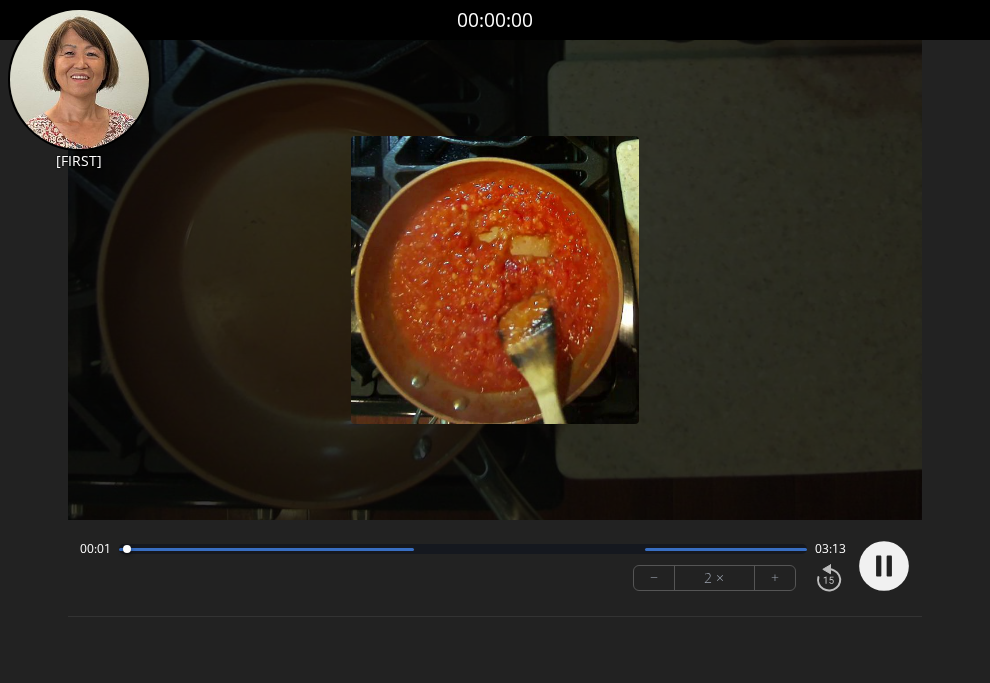 click on "+" at bounding box center [775, 578] 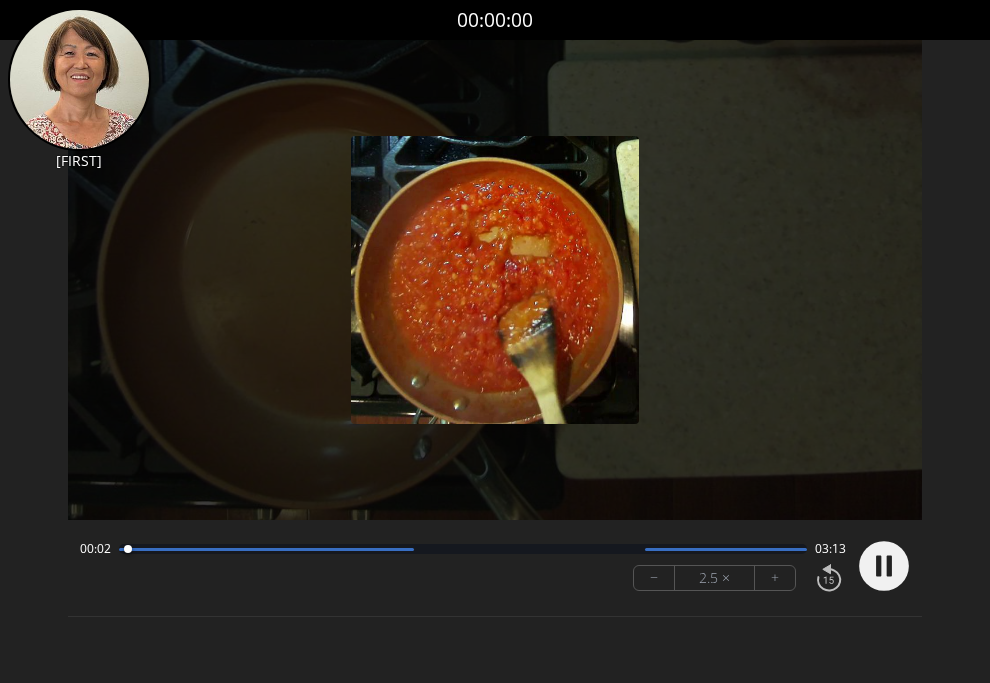 click on "+" at bounding box center [775, 578] 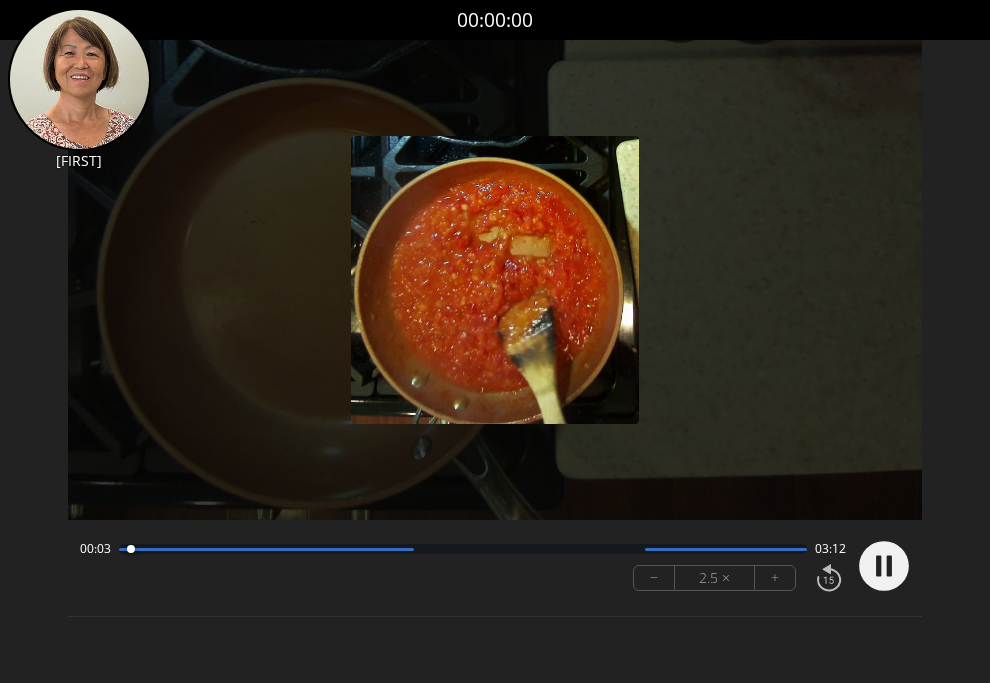 click on "+" at bounding box center (775, 578) 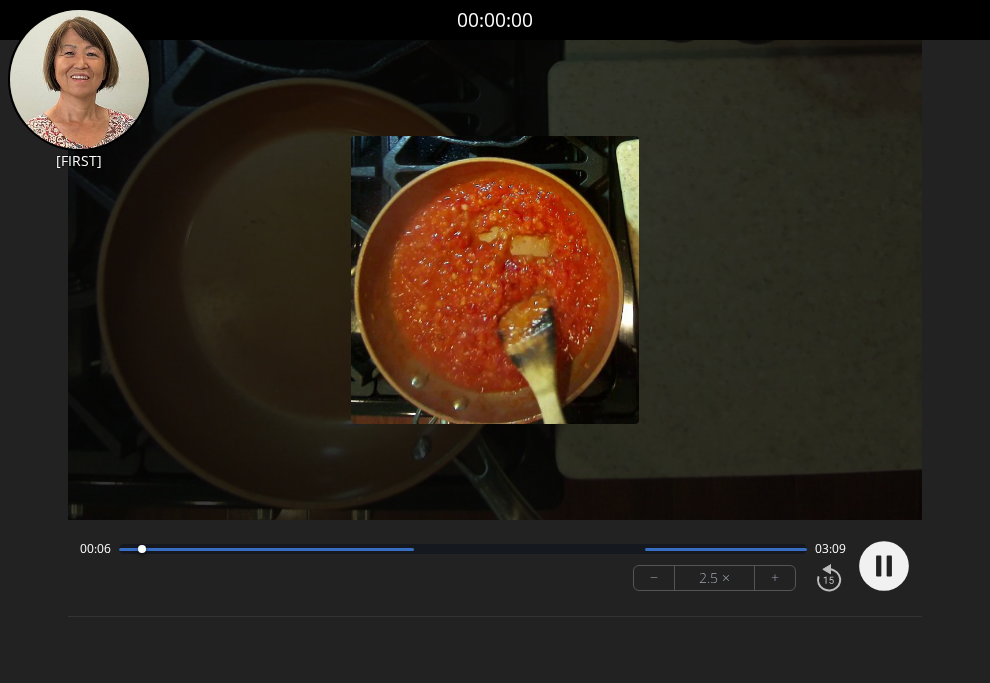 click 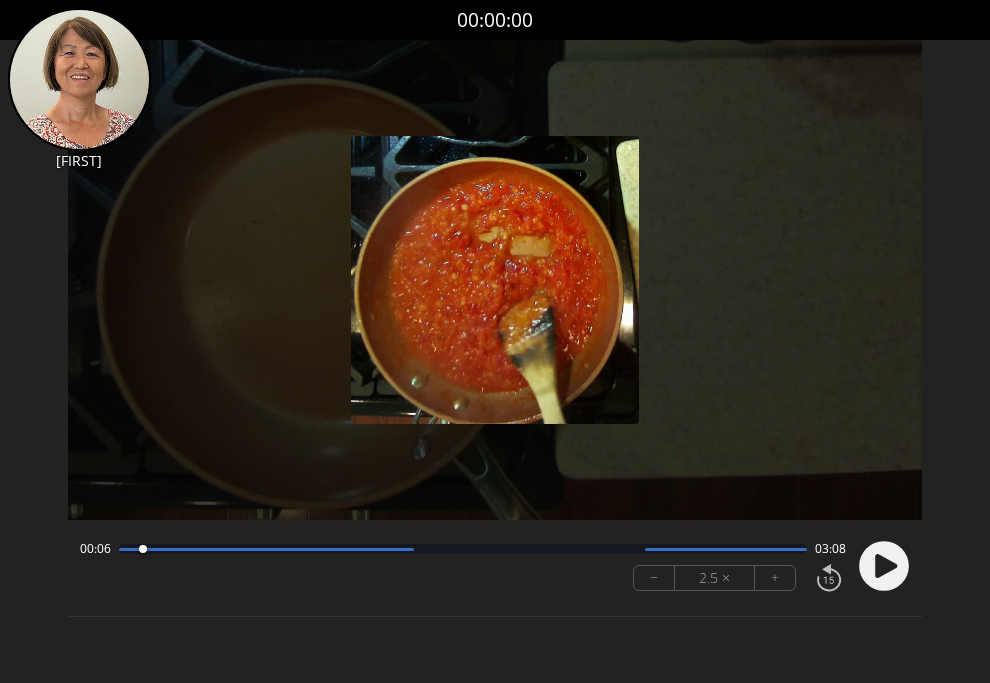 click 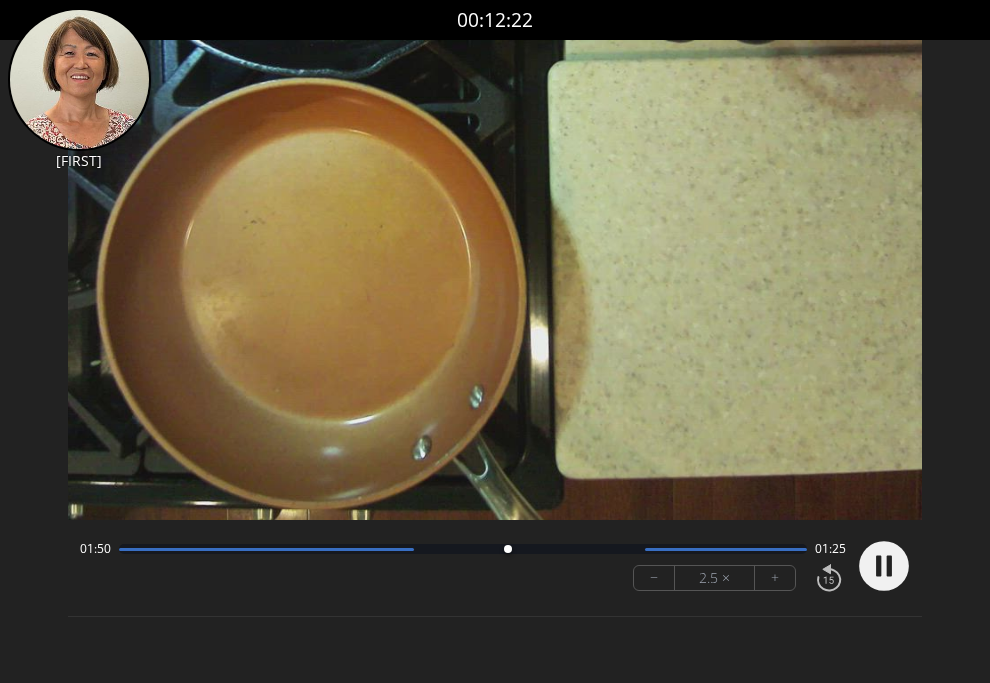 click 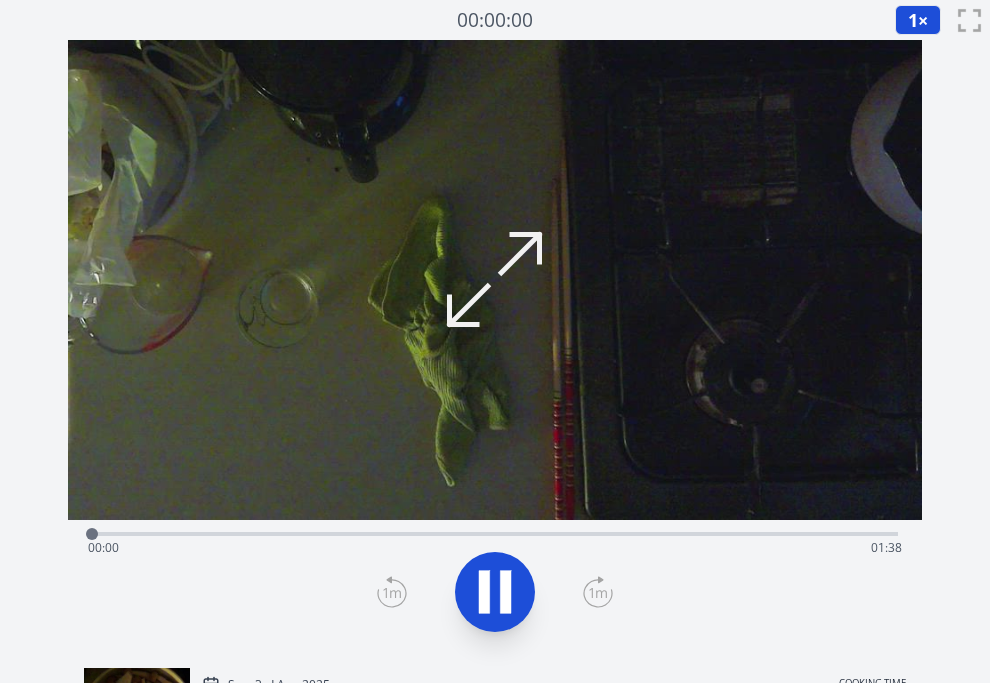 scroll, scrollTop: 0, scrollLeft: 0, axis: both 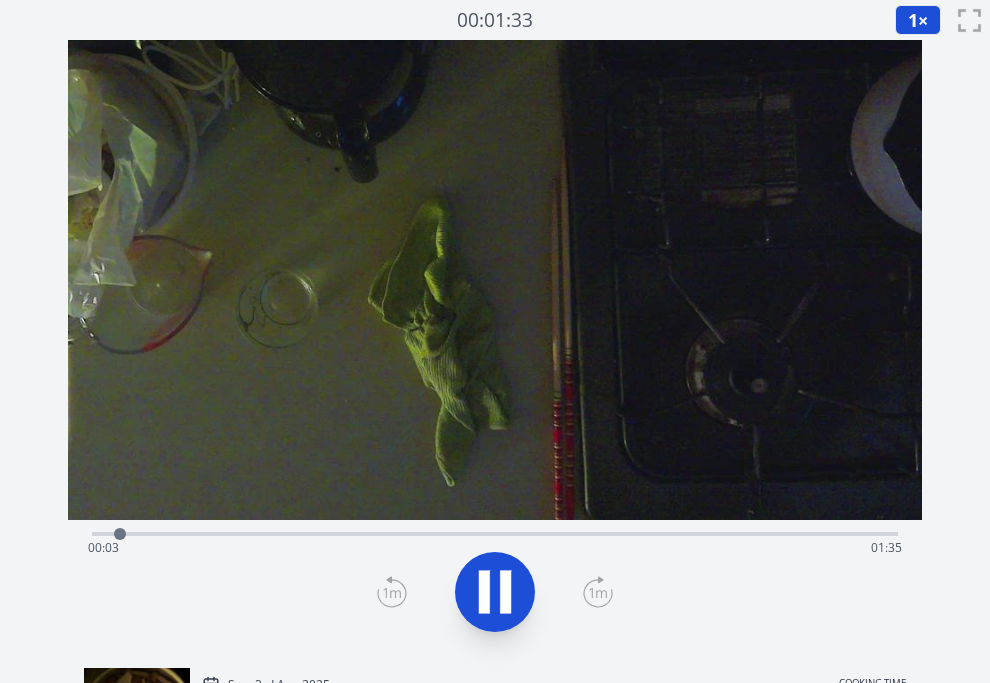 click on "Time elapsed:  00:03
Time remaining:  01:35" at bounding box center (495, 548) 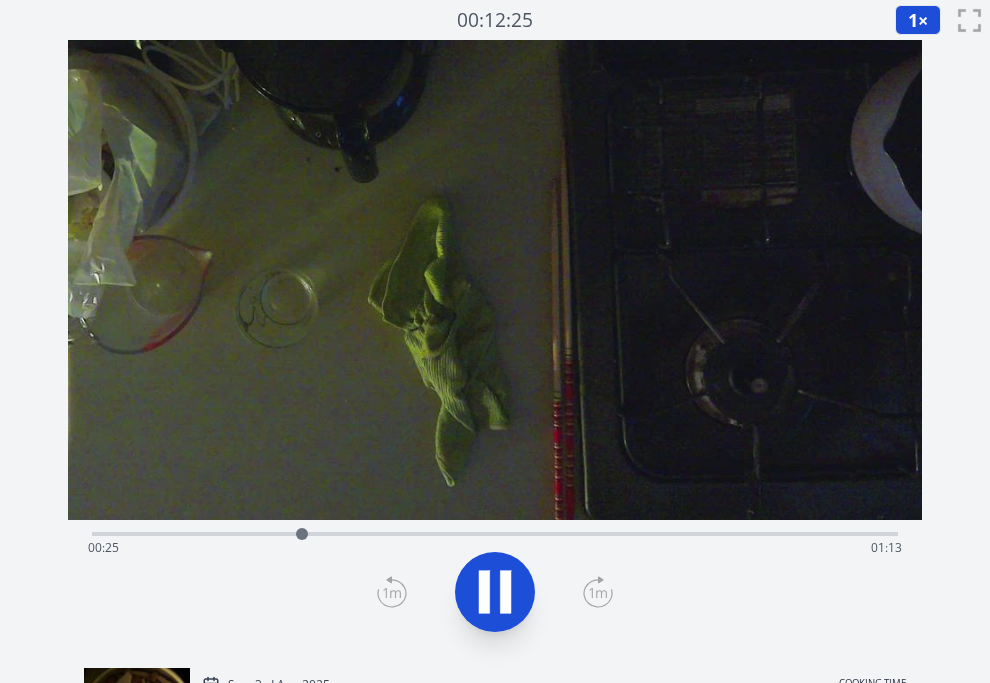 click on "Time elapsed:  00:25
Time remaining:  01:13" at bounding box center [495, 548] 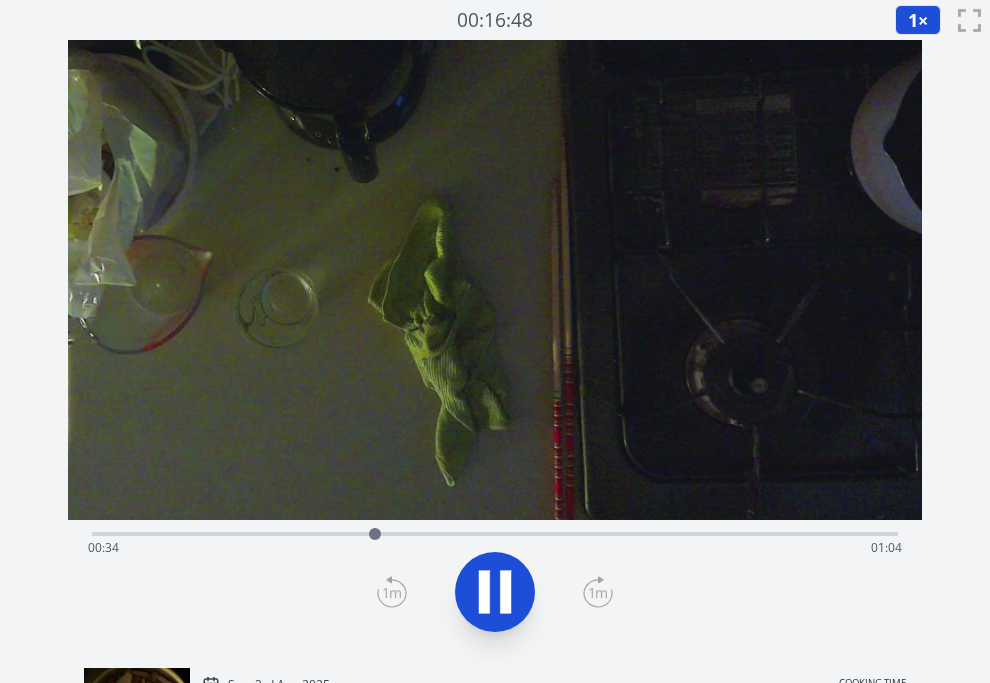 click on "Time elapsed:  00:34
Time remaining:  01:04" at bounding box center (495, 548) 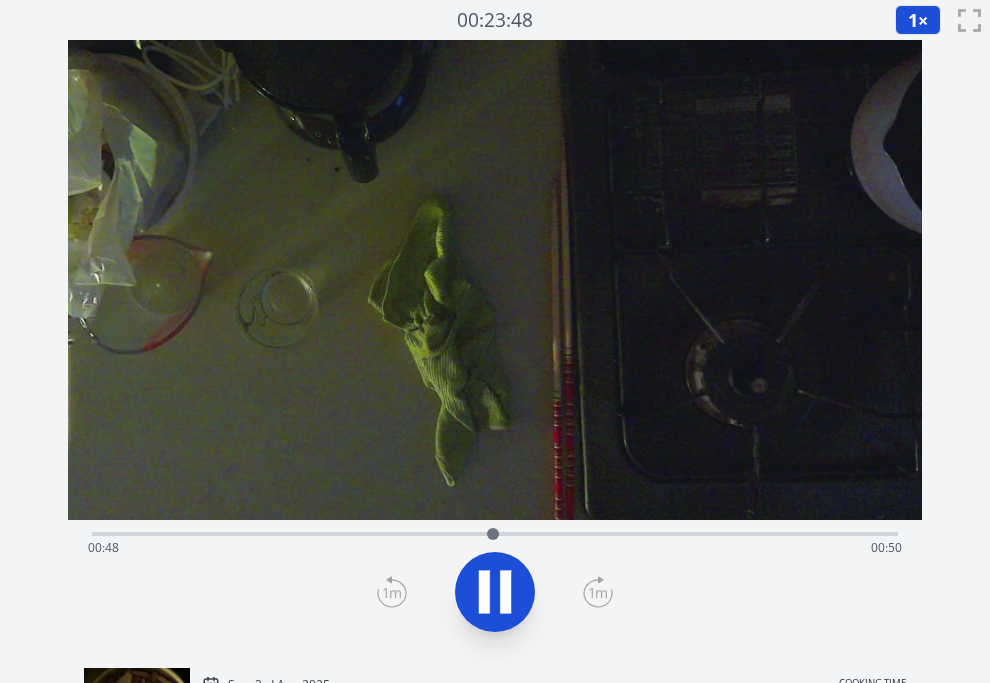 drag, startPoint x: 610, startPoint y: 528, endPoint x: 625, endPoint y: 528, distance: 15 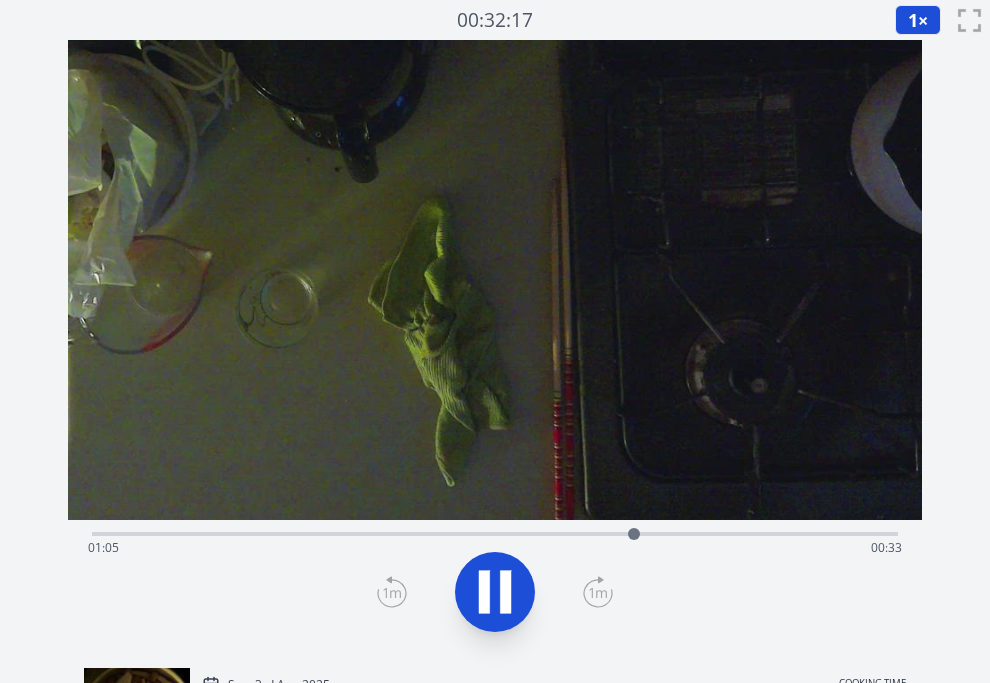 drag, startPoint x: 612, startPoint y: 521, endPoint x: 612, endPoint y: 532, distance: 11 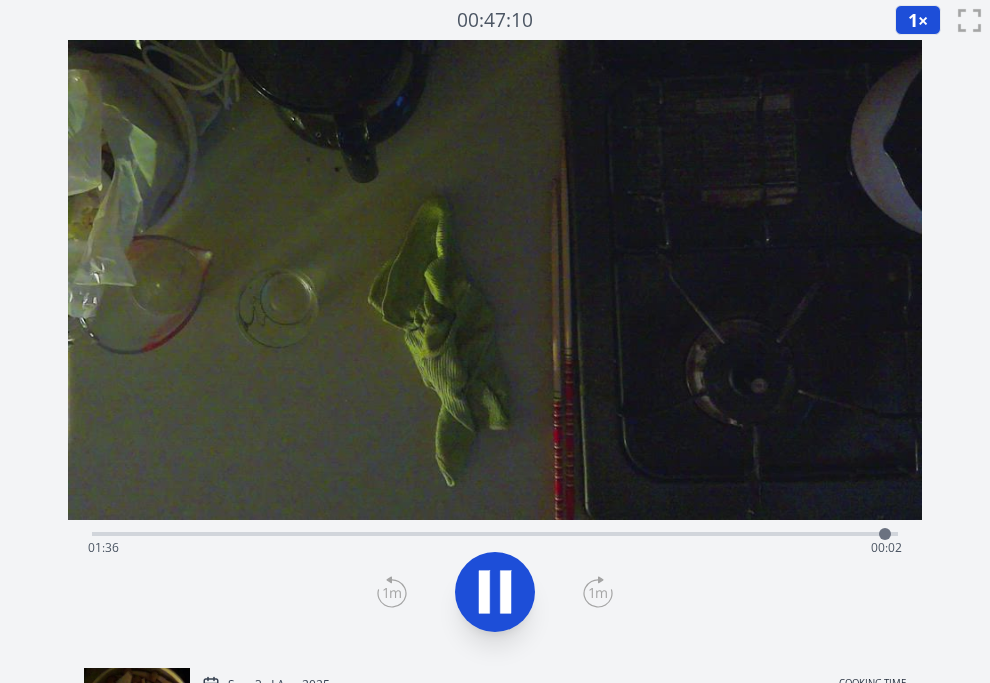 click 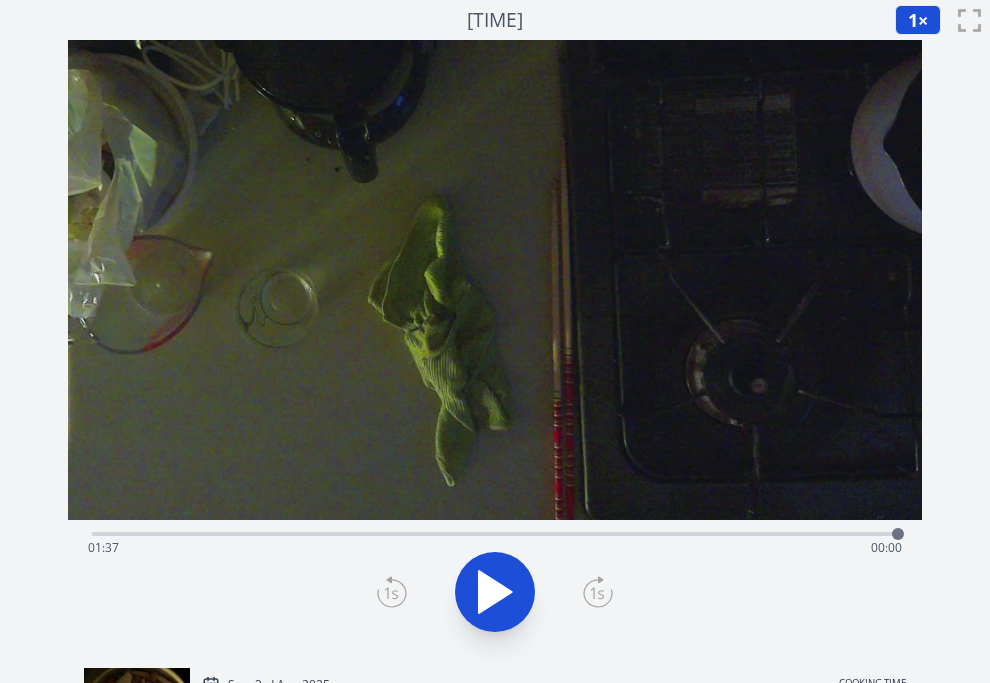 click on "Time elapsed:  01:37
Time remaining:  00:00" at bounding box center [495, 548] 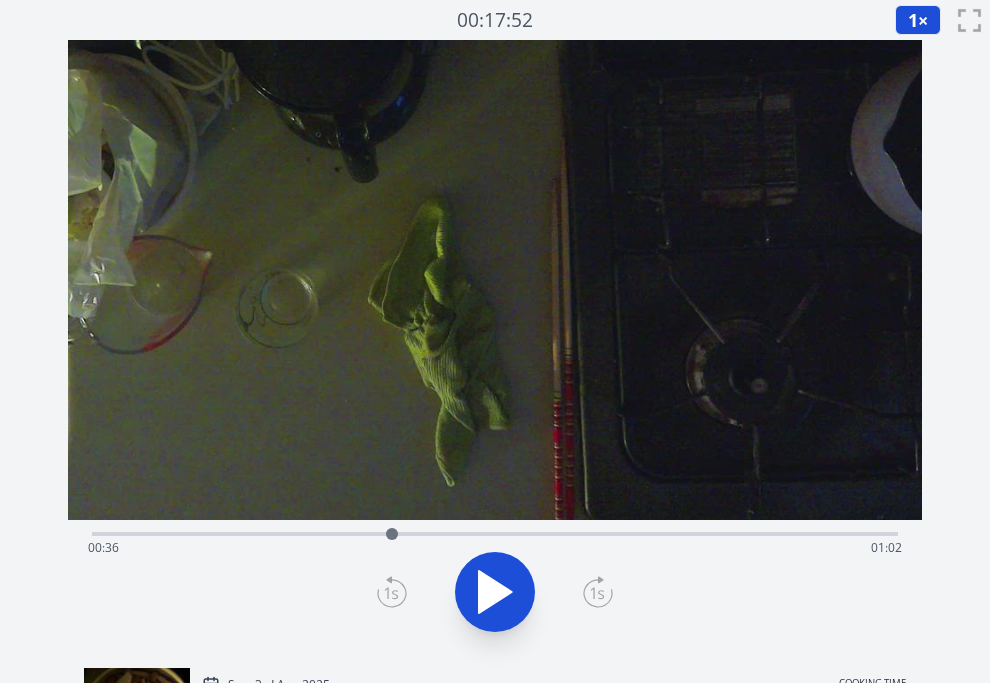 click 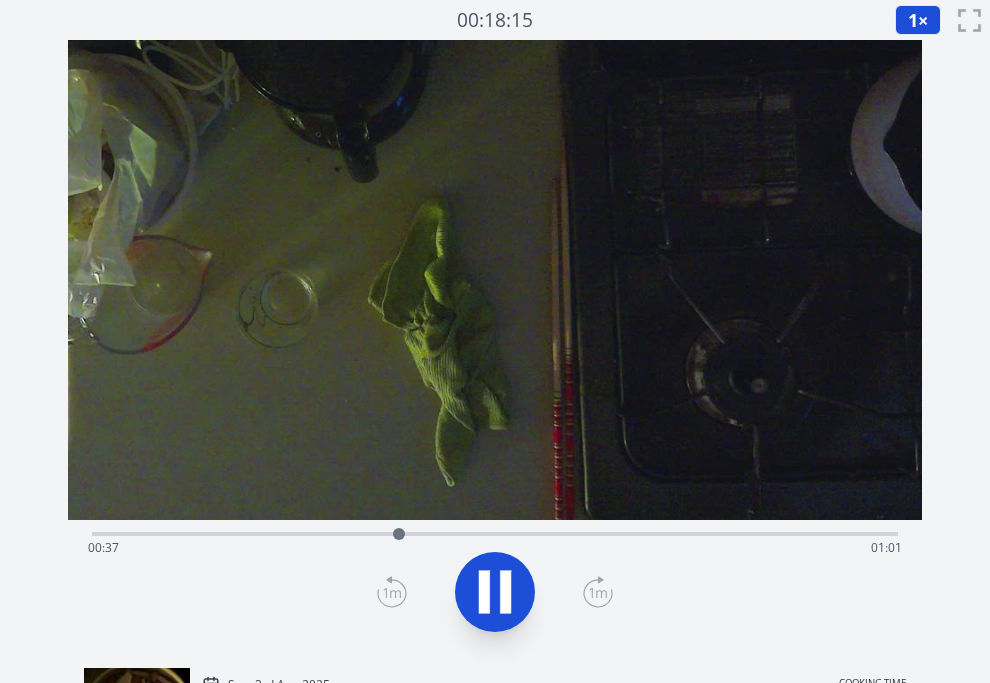 drag, startPoint x: 529, startPoint y: 535, endPoint x: 548, endPoint y: 537, distance: 19.104973 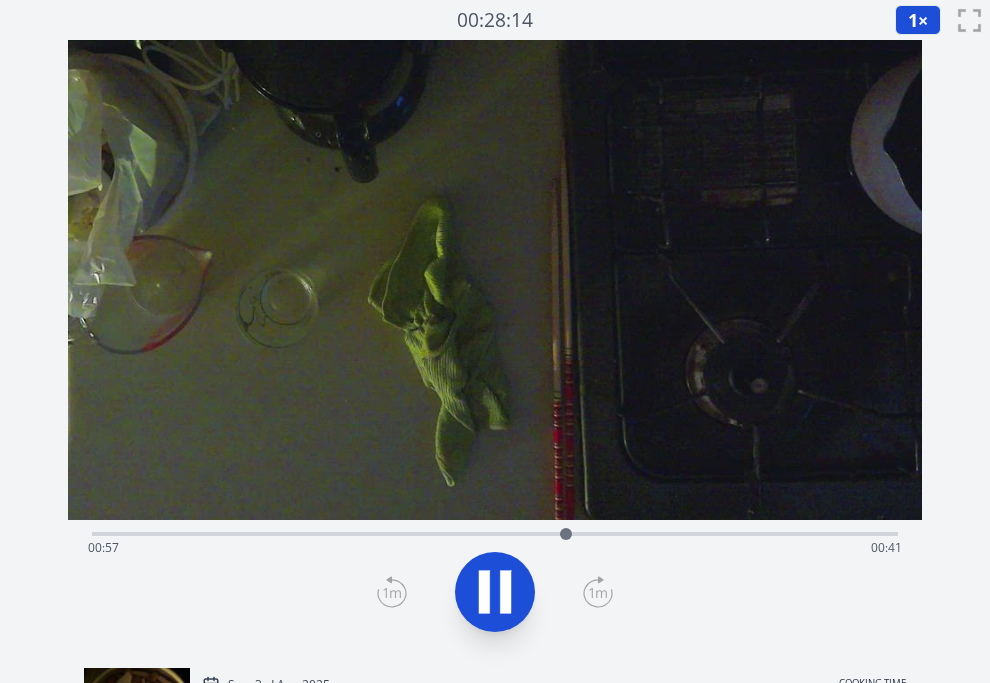 click on "Time elapsed:  00:57
Time remaining:  00:41" at bounding box center [495, 548] 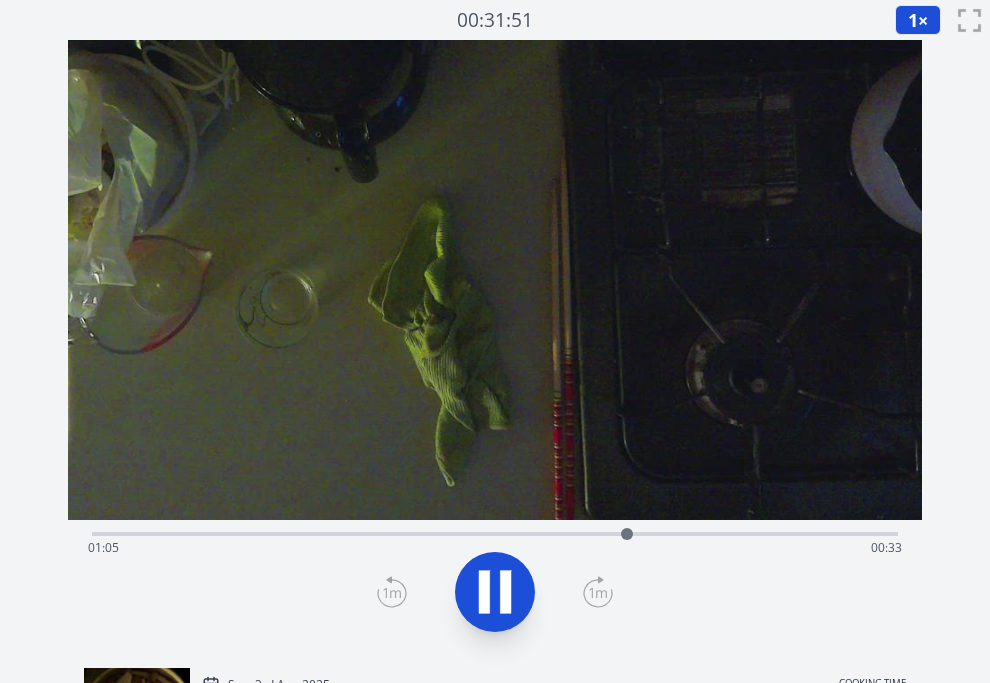 click on "Time elapsed:  01:05
Time remaining:  00:33" at bounding box center [495, 548] 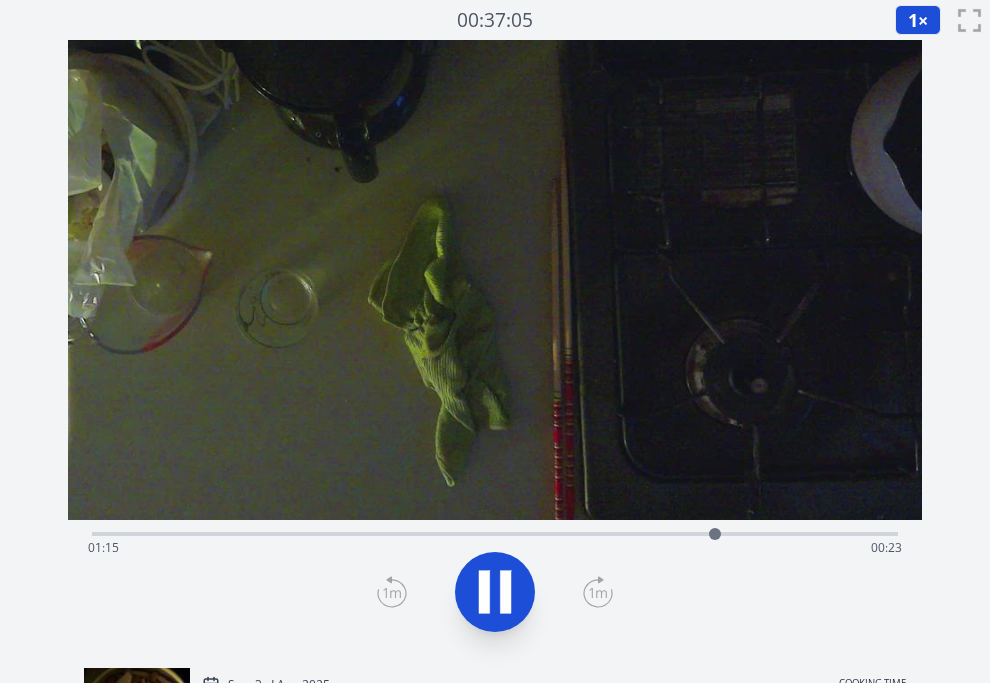 click 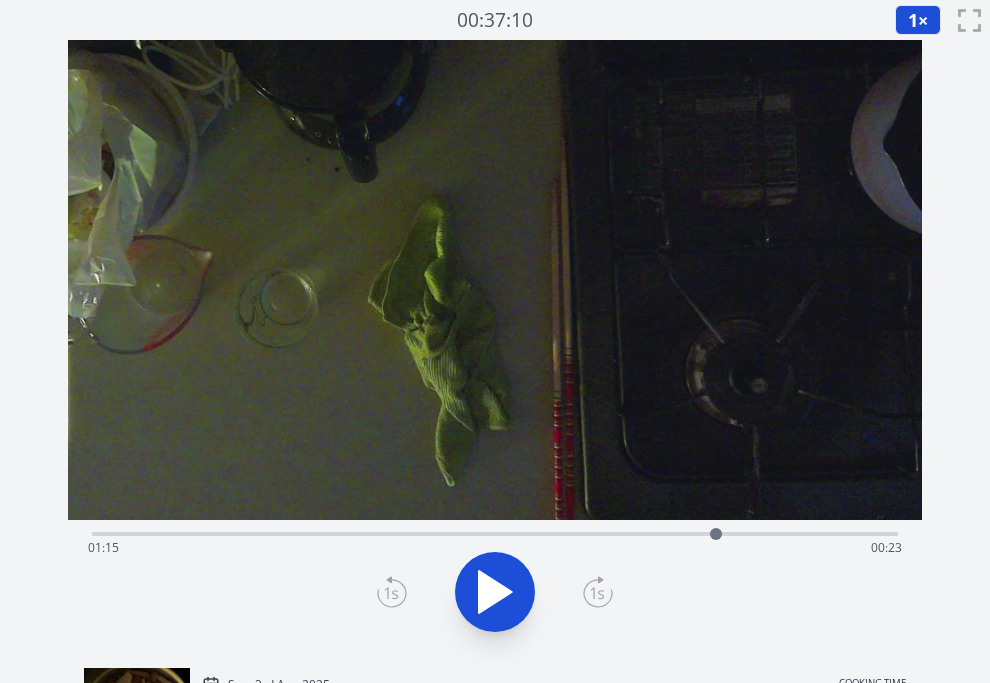 click at bounding box center (716, 534) 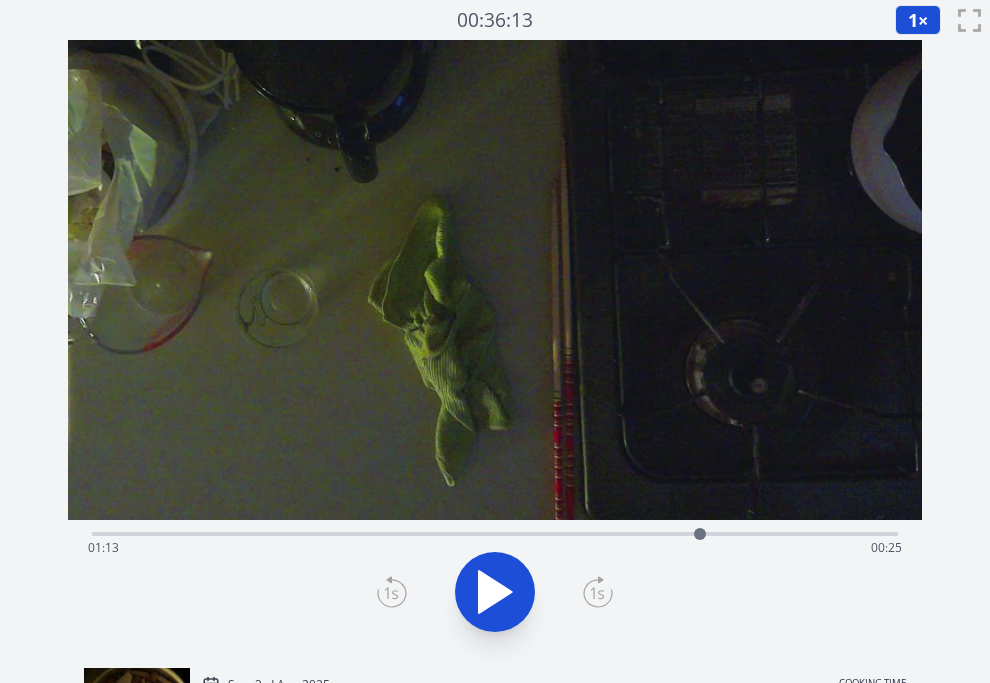 click on "Time elapsed:  01:13
Time remaining:  00:25" at bounding box center (495, 532) 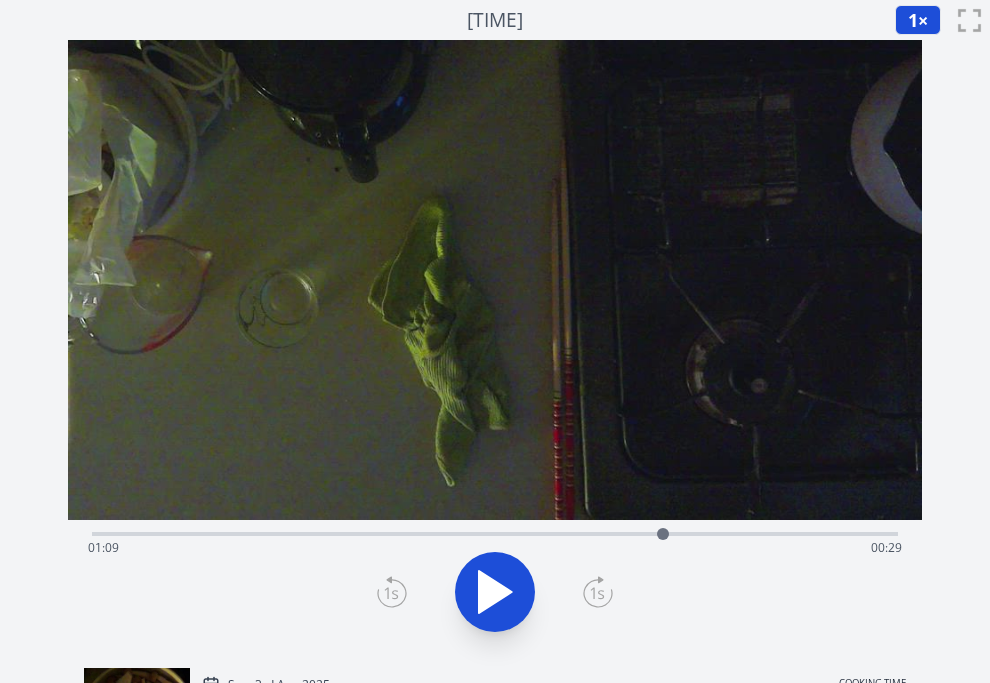 click 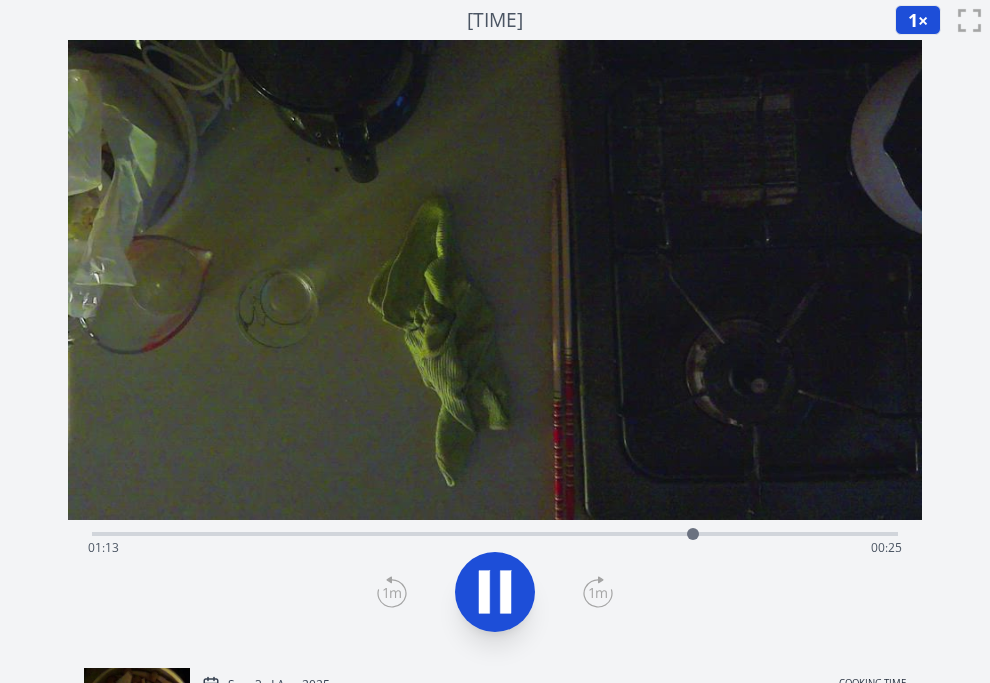 click 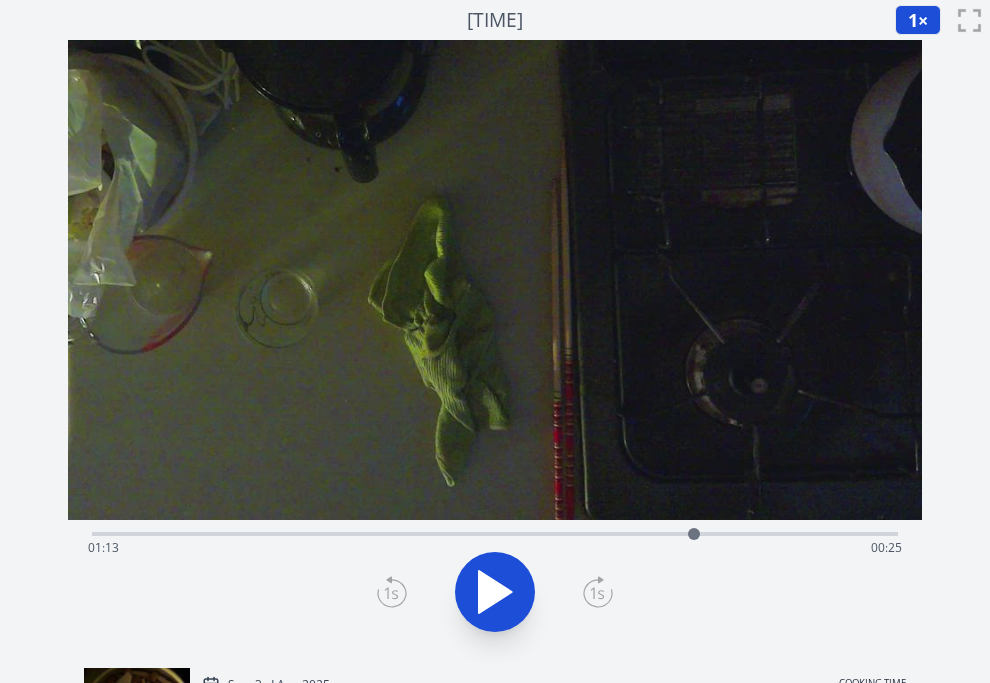 click on "Time elapsed:  01:13
Time remaining:  00:25" at bounding box center [495, 548] 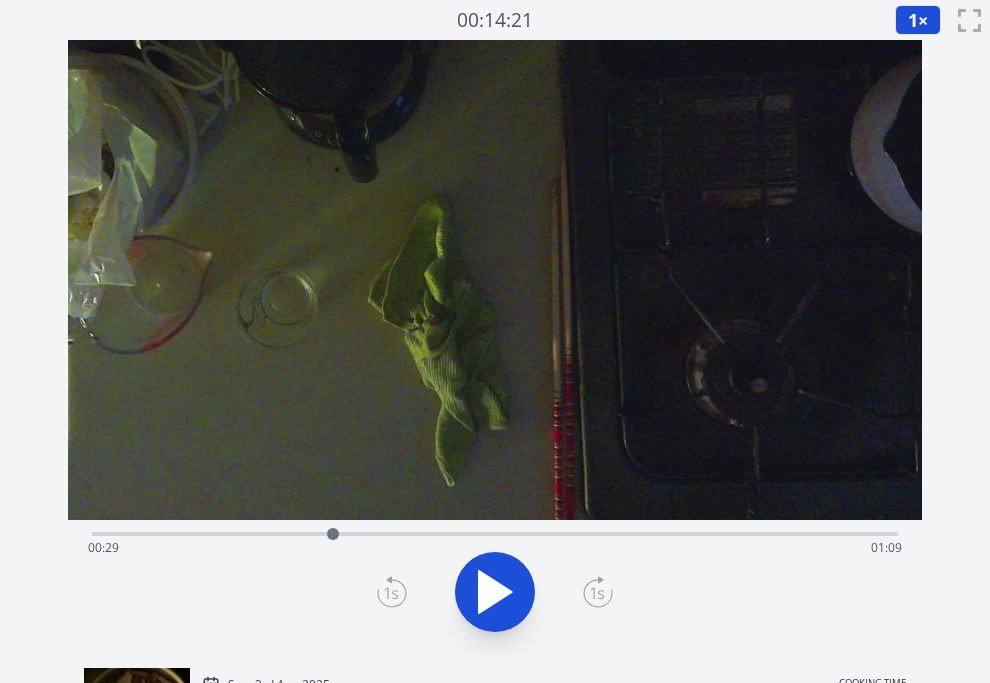click on "Time elapsed:  00:29
Time remaining:  01:09" at bounding box center (495, 548) 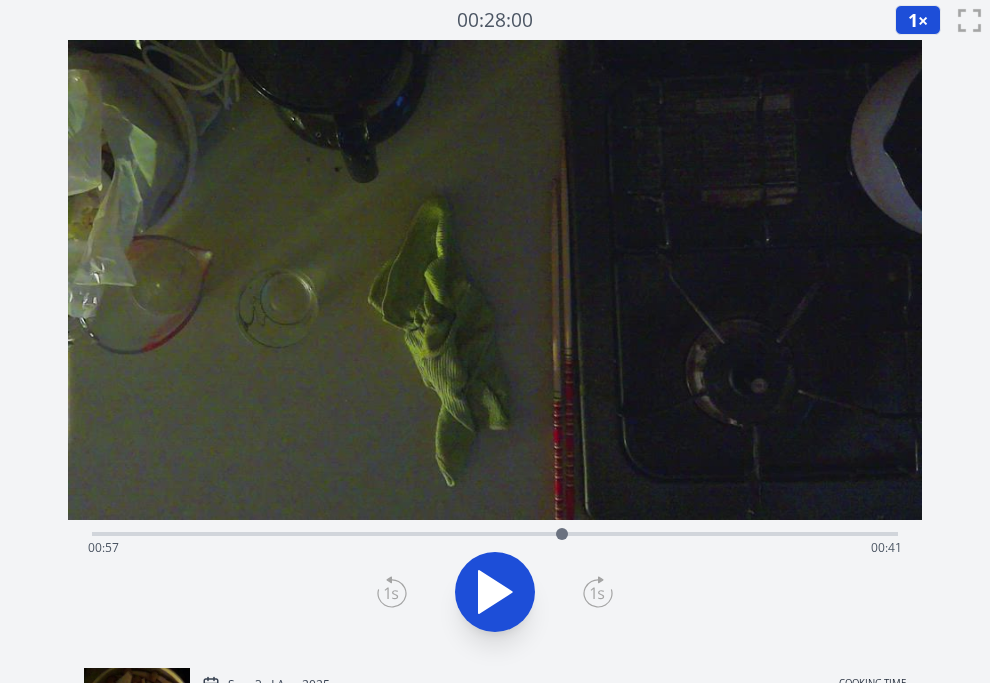 click on "Time elapsed:  00:57
Time remaining:  00:41" at bounding box center [495, 548] 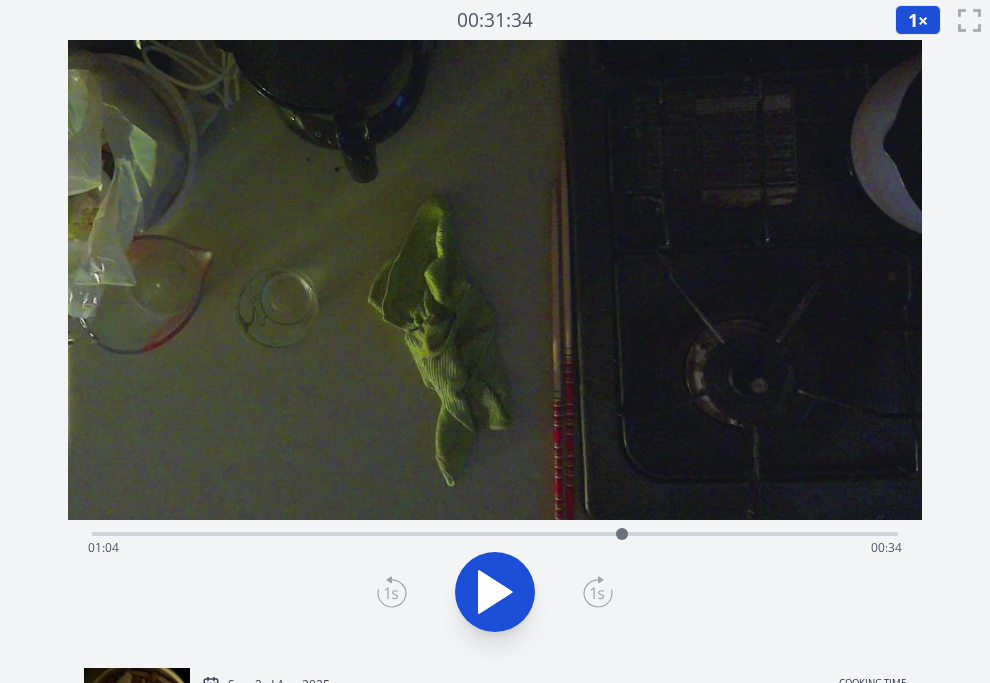 click 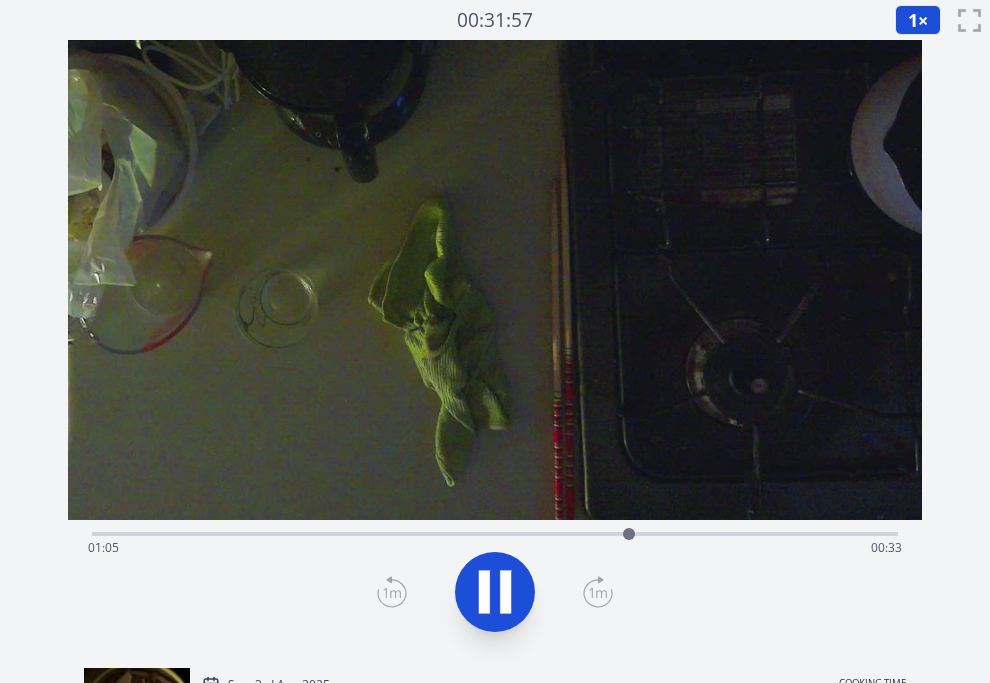 click 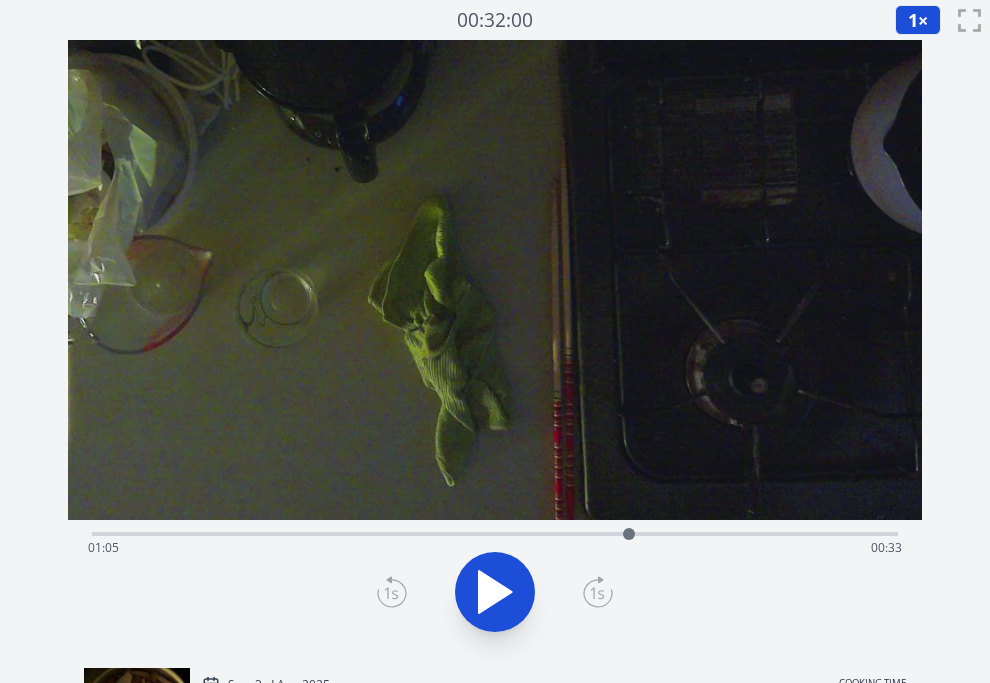 click 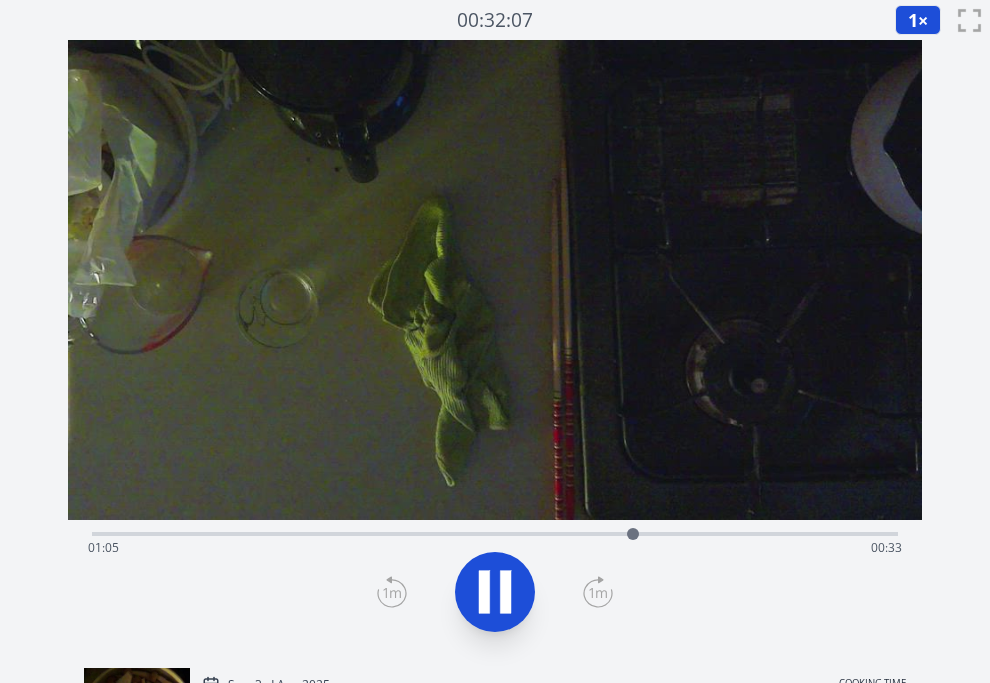 click 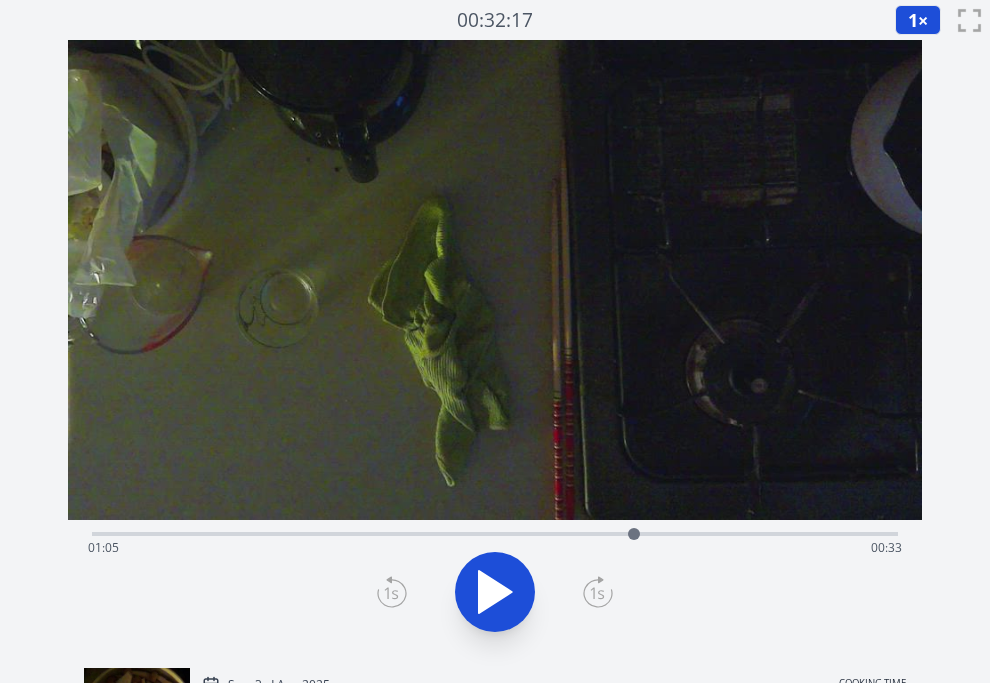 click 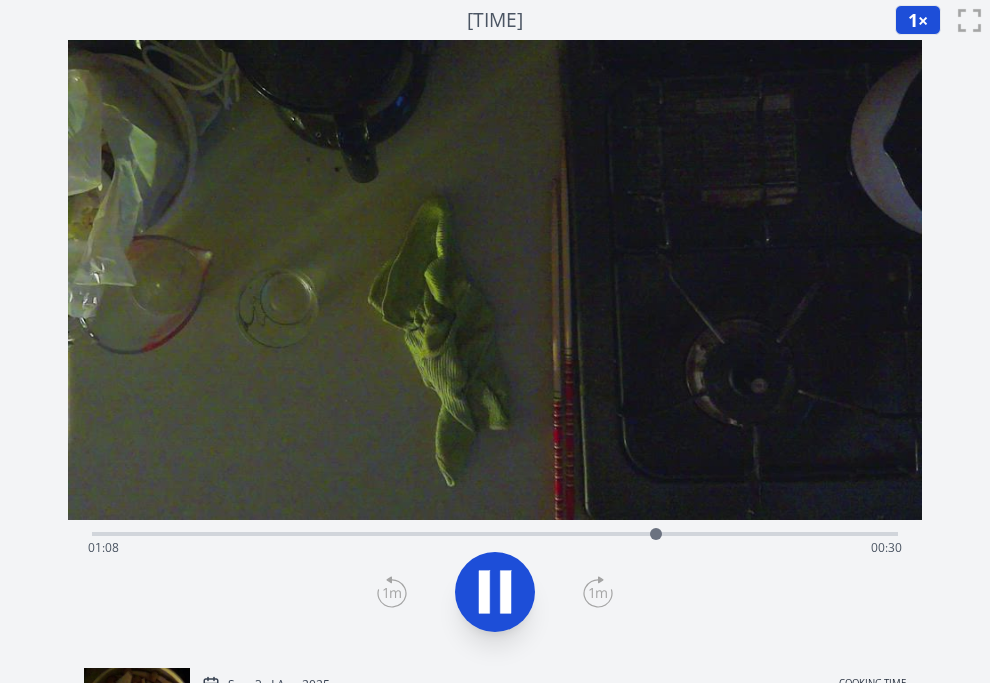 click 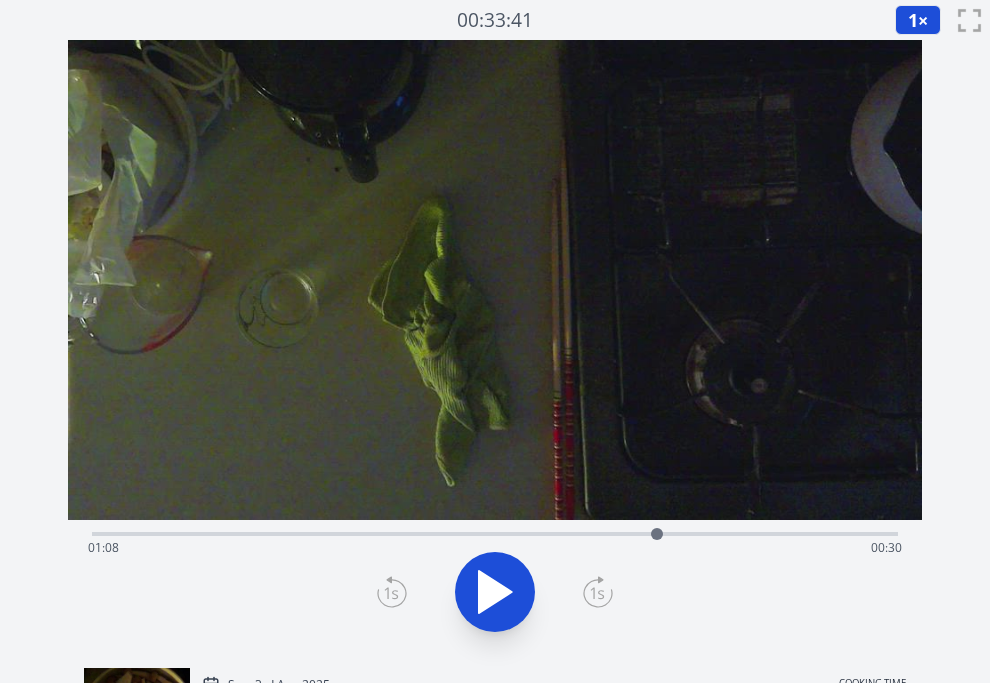 click on "Time elapsed:  01:08
Time remaining:  00:30" at bounding box center (495, 532) 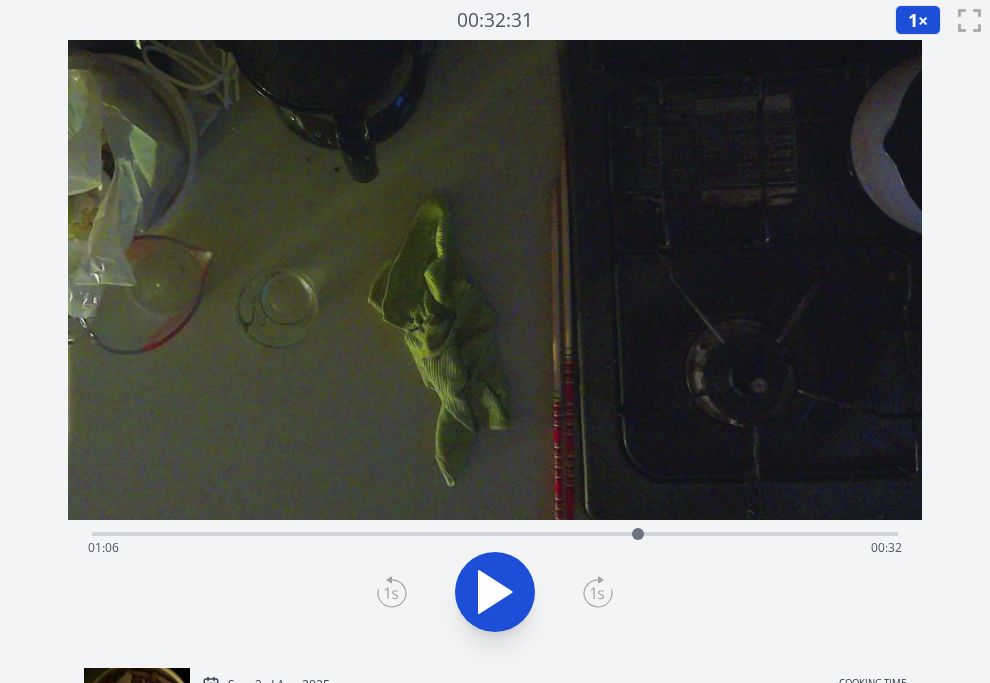 click at bounding box center (638, 534) 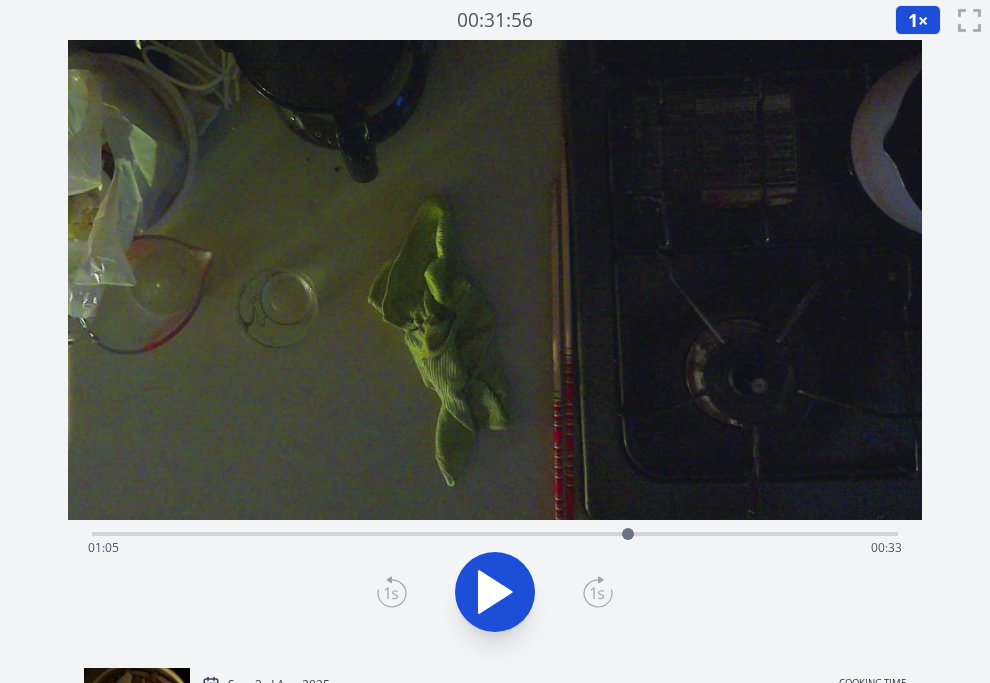 click at bounding box center (628, 534) 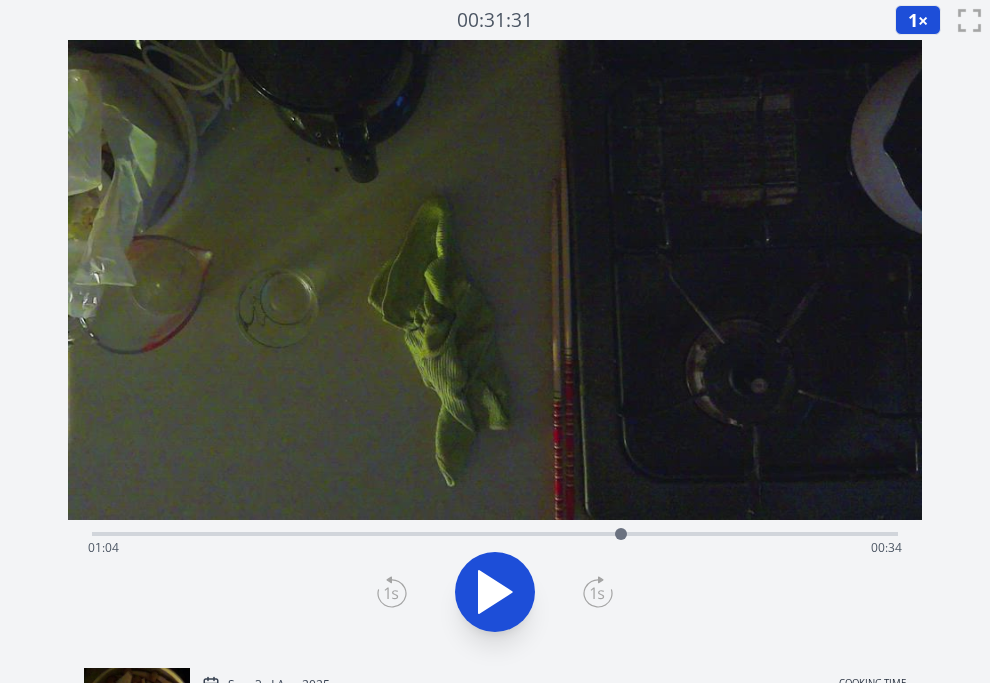 click 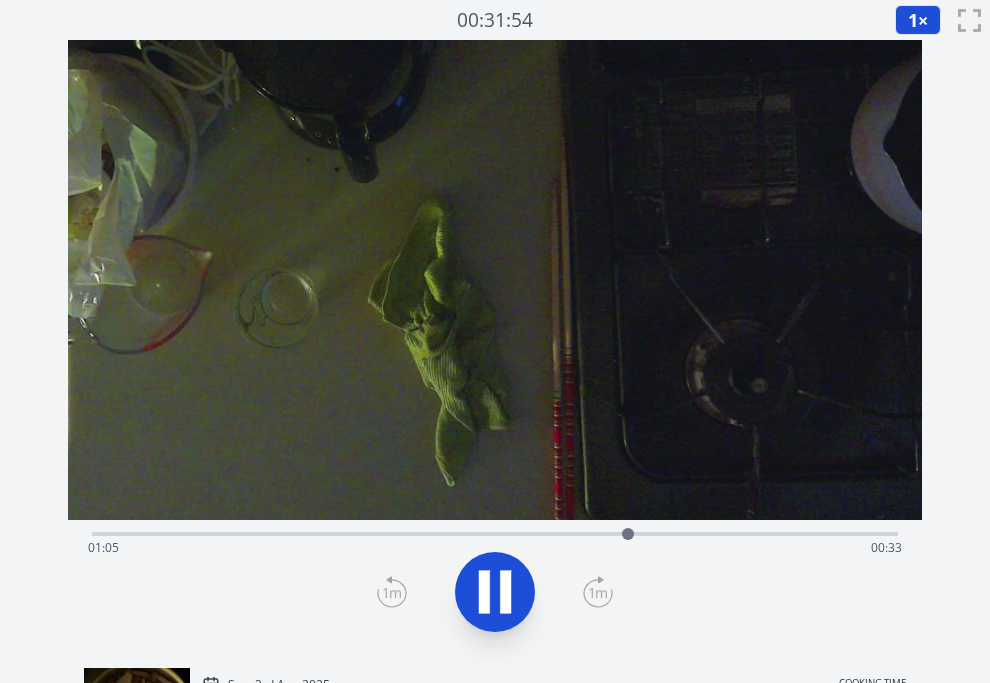 click 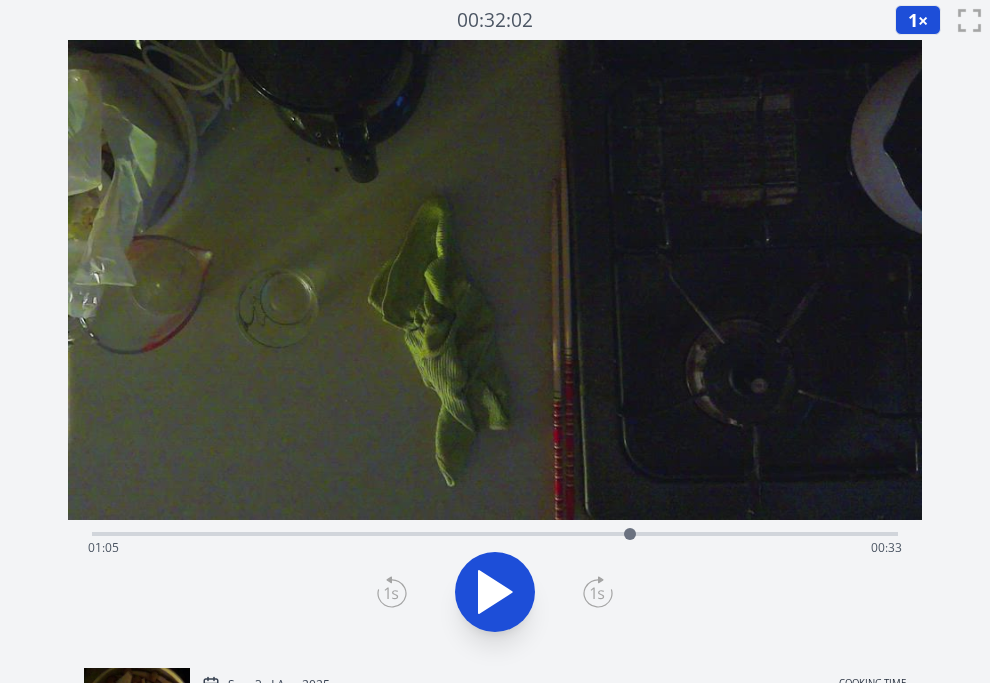 click on "Time elapsed:  01:05
Time remaining:  00:33" at bounding box center (495, 548) 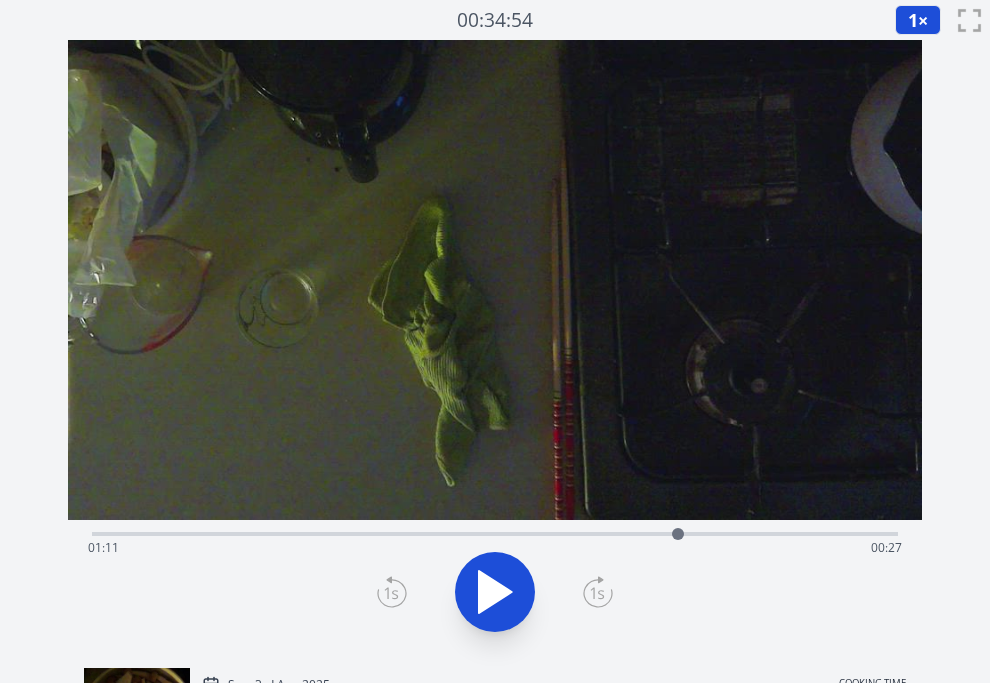 click at bounding box center (678, 534) 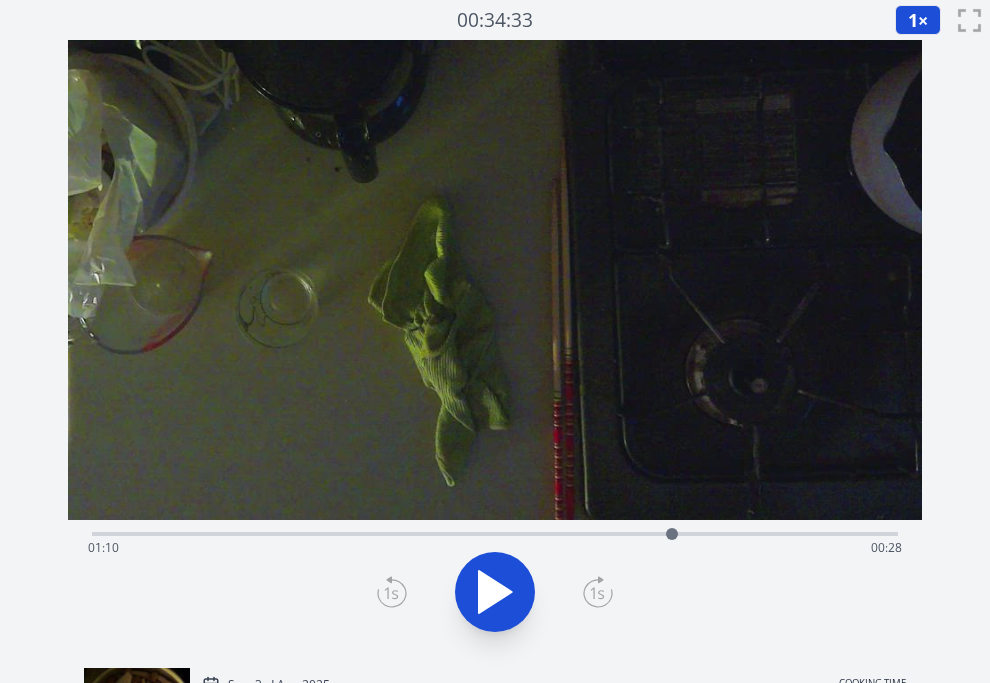 click on "Time elapsed:  01:10
Time remaining:  00:28" at bounding box center (495, 548) 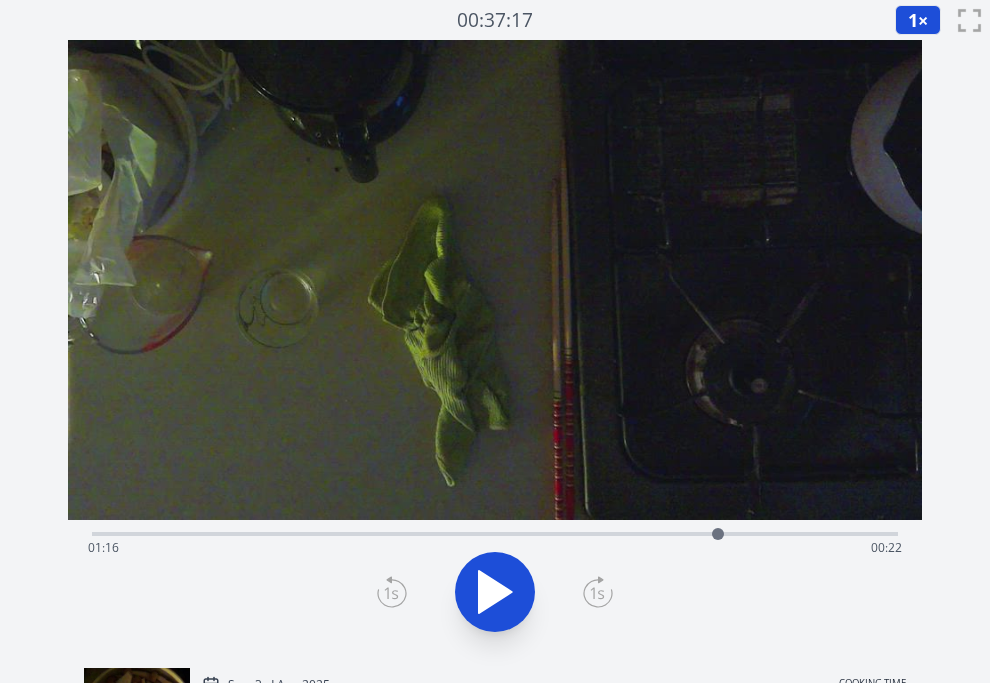 click on "Time elapsed:  01:16
Time remaining:  00:22" at bounding box center (495, 548) 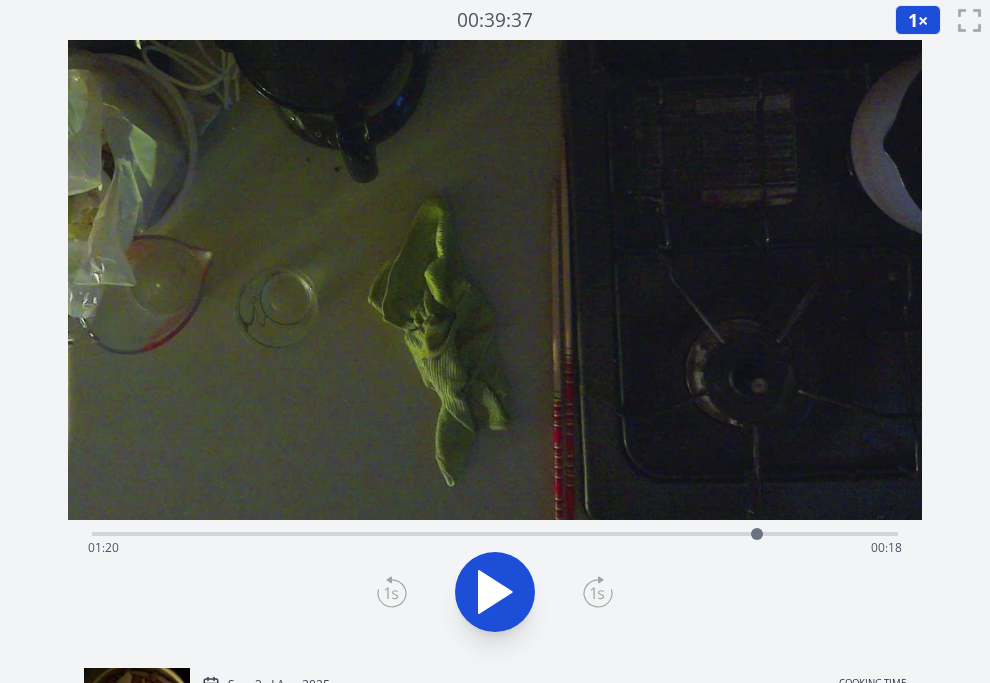 click on "Time elapsed:  01:20
Time remaining:  00:18" at bounding box center [495, 548] 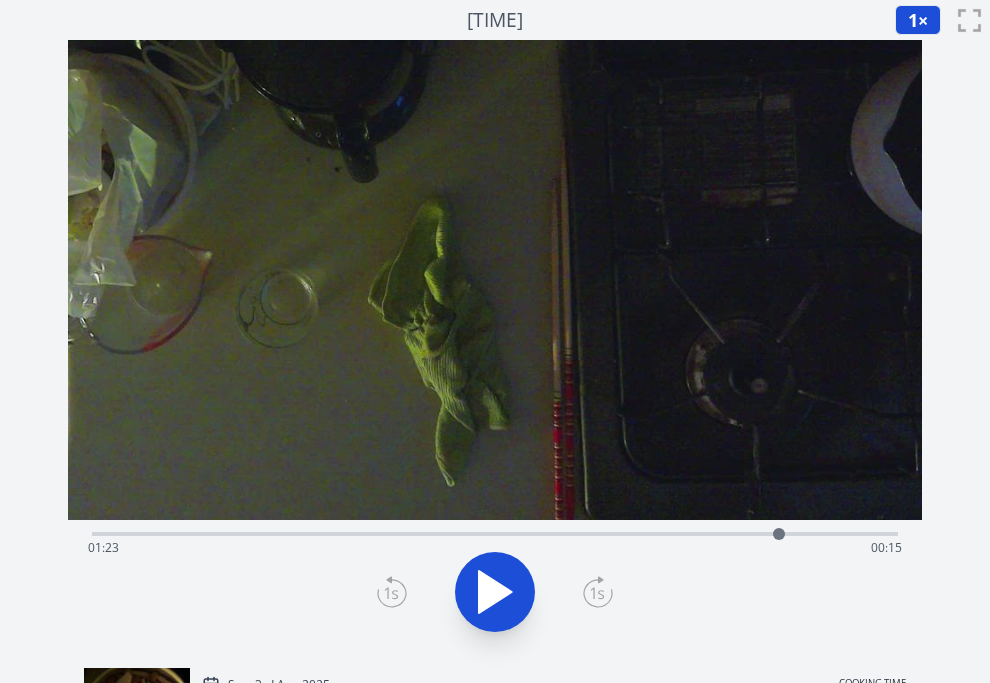 click on "Time elapsed:  01:23
Time remaining:  00:15" at bounding box center (495, 548) 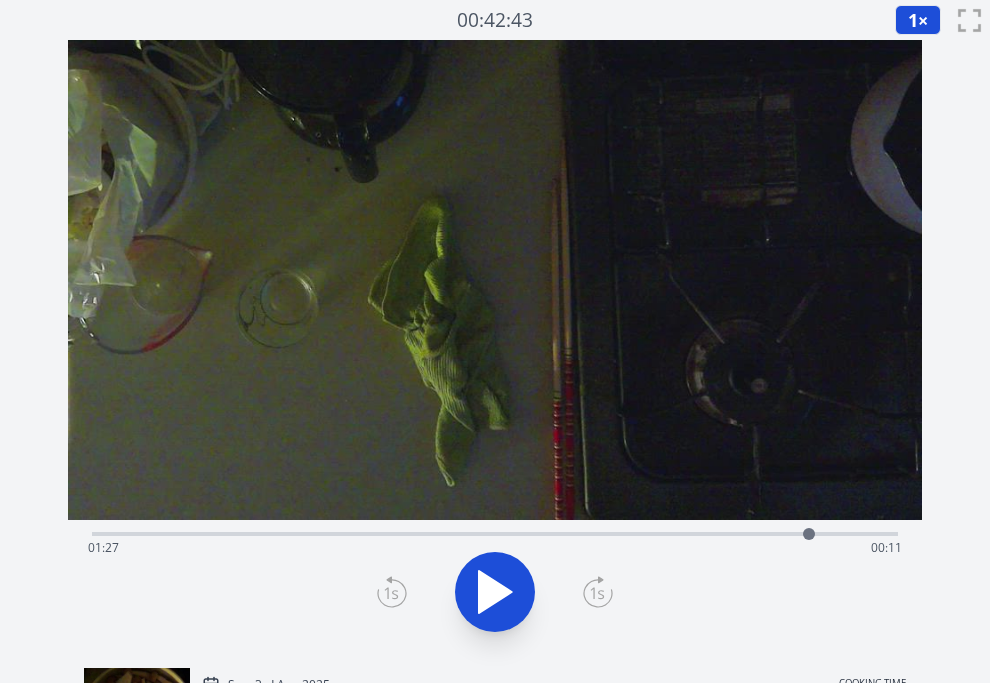 click on "Time elapsed:  01:27
Time remaining:  00:11" at bounding box center (495, 548) 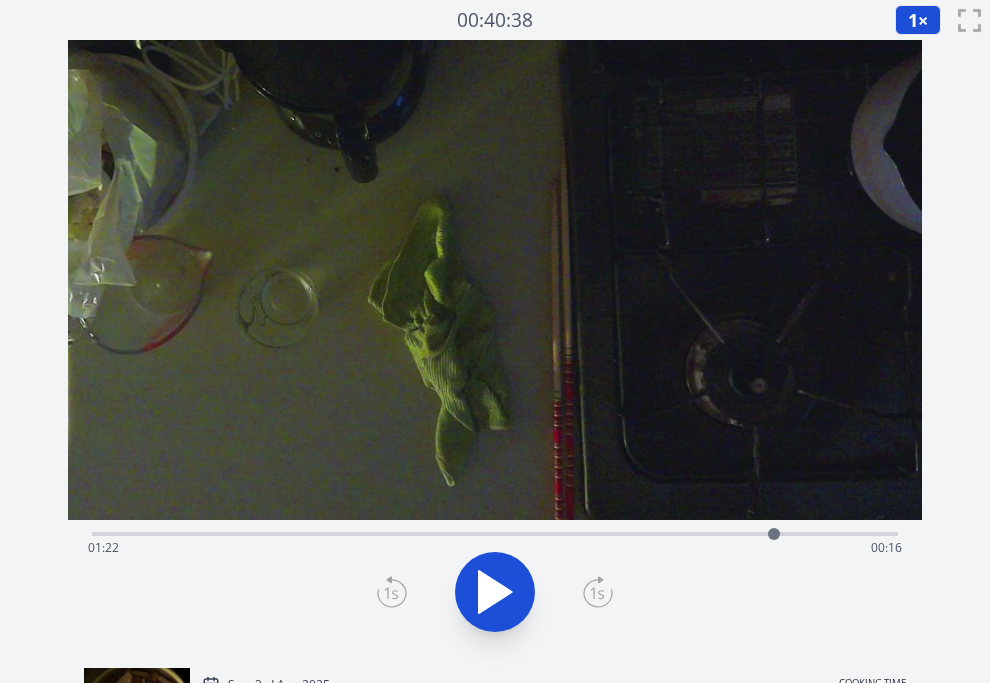 click 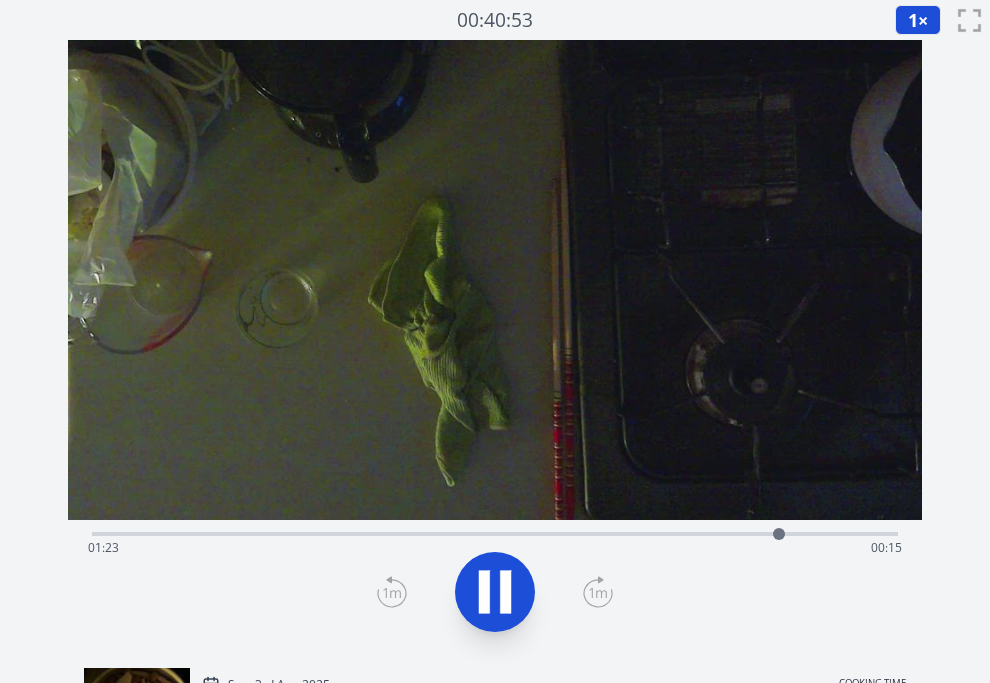 click on "Time elapsed:  01:23
Time remaining:  00:15" at bounding box center [495, 548] 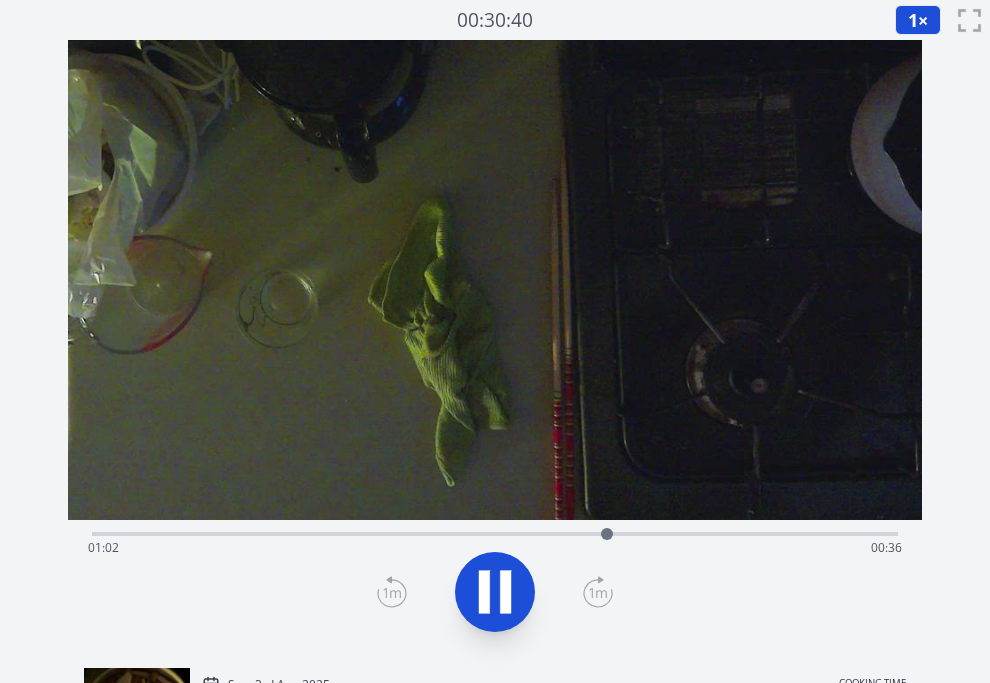 click 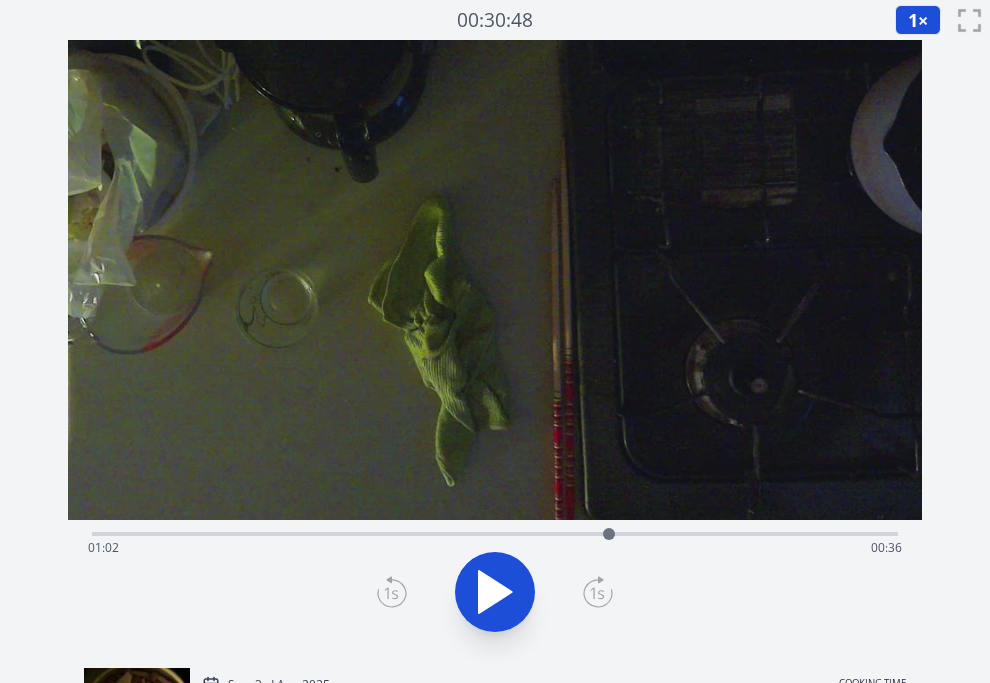 click 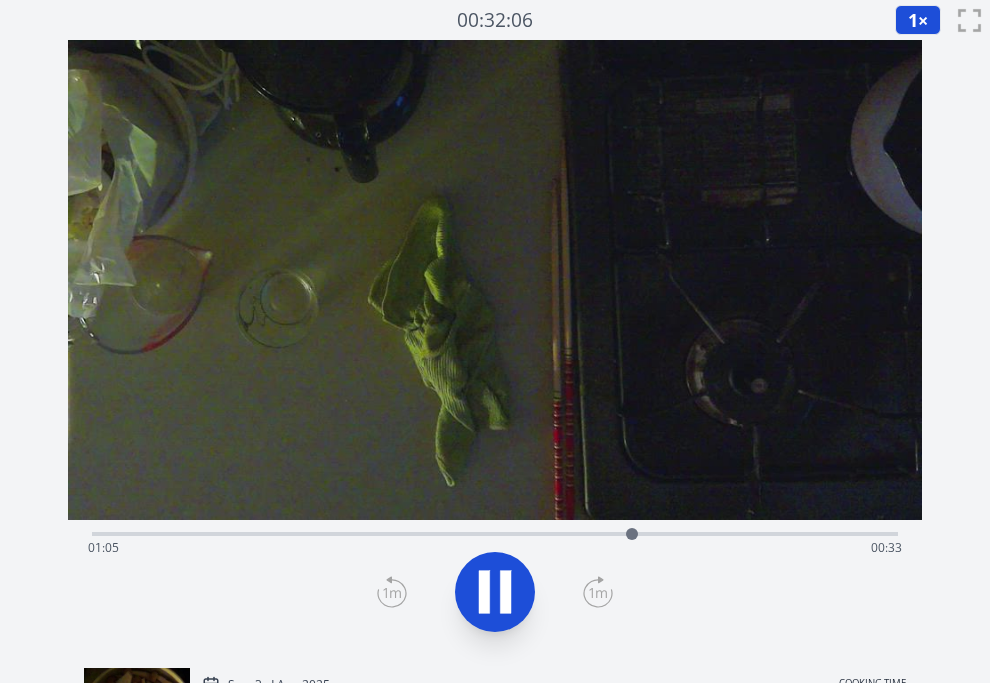 click 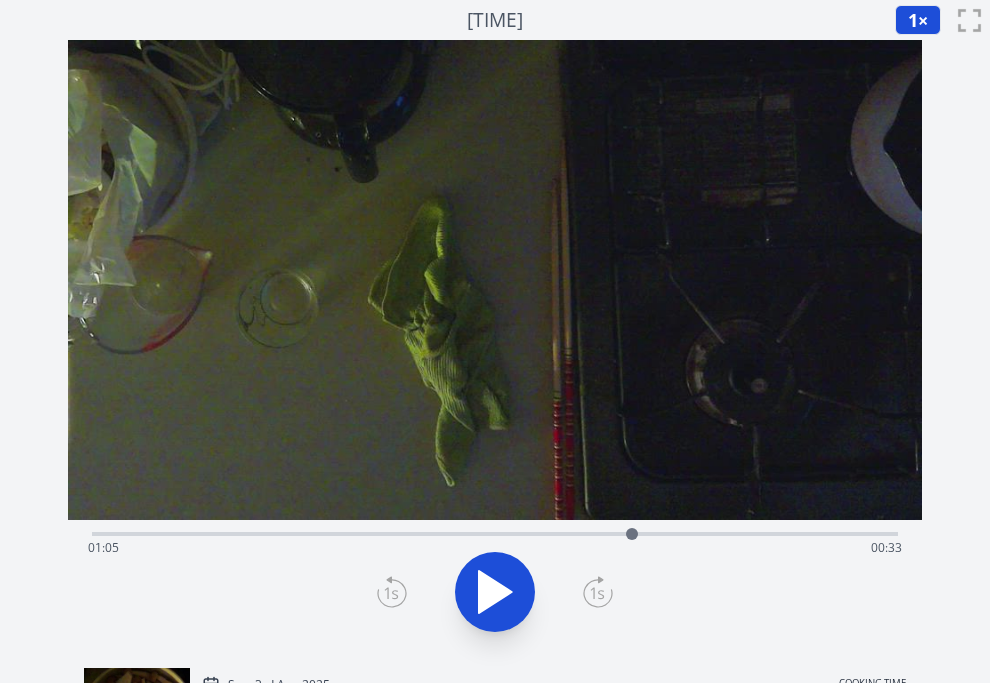 click on "1" at bounding box center [913, 20] 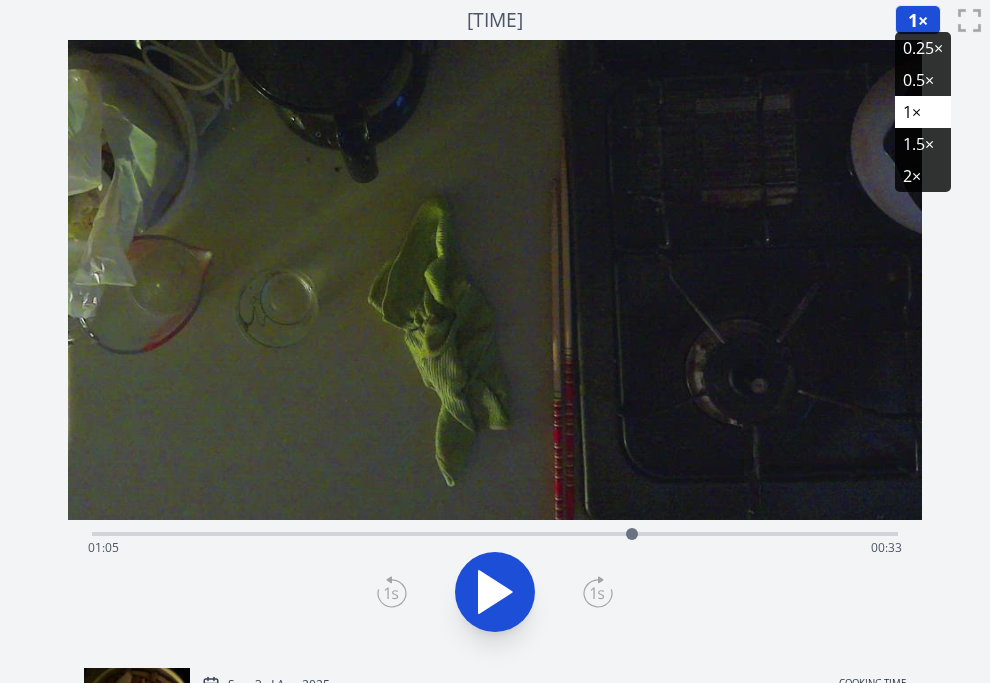 click on "0.25×" at bounding box center (923, 48) 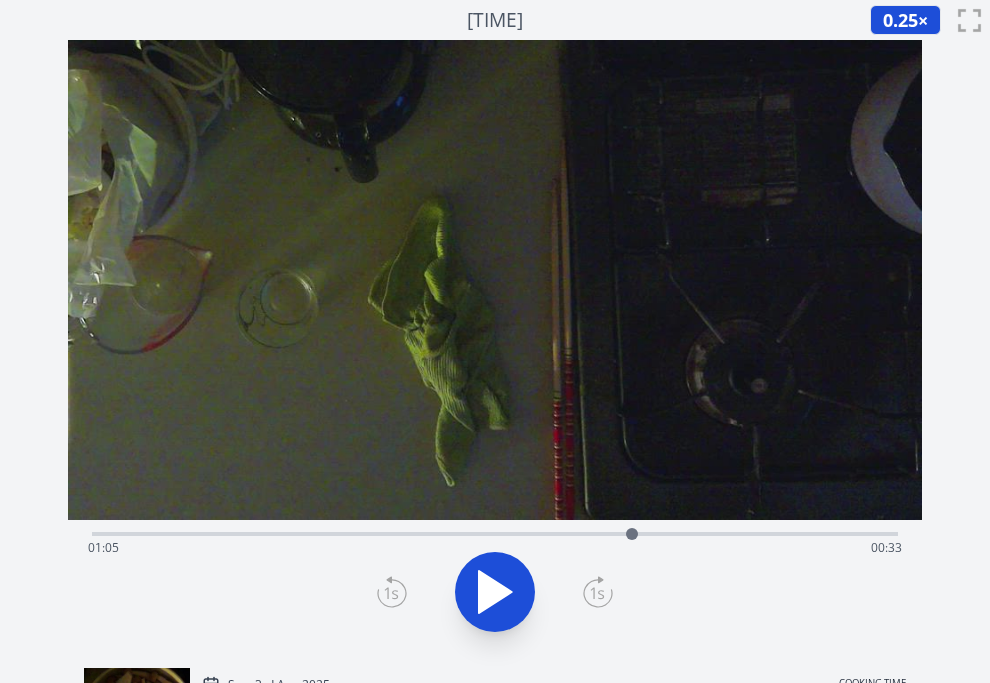 click 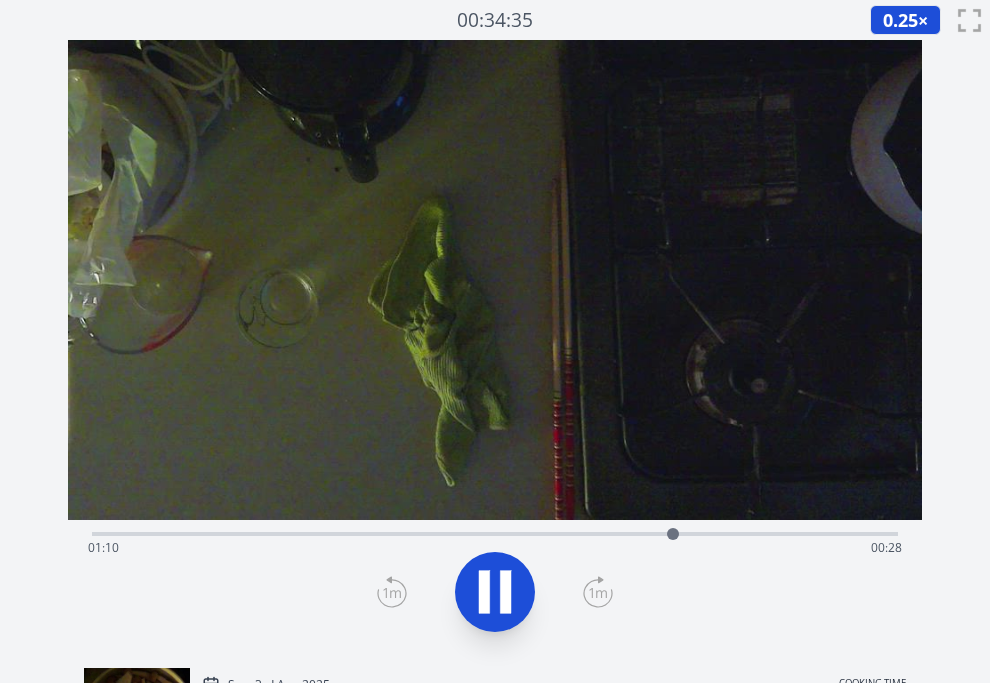 click 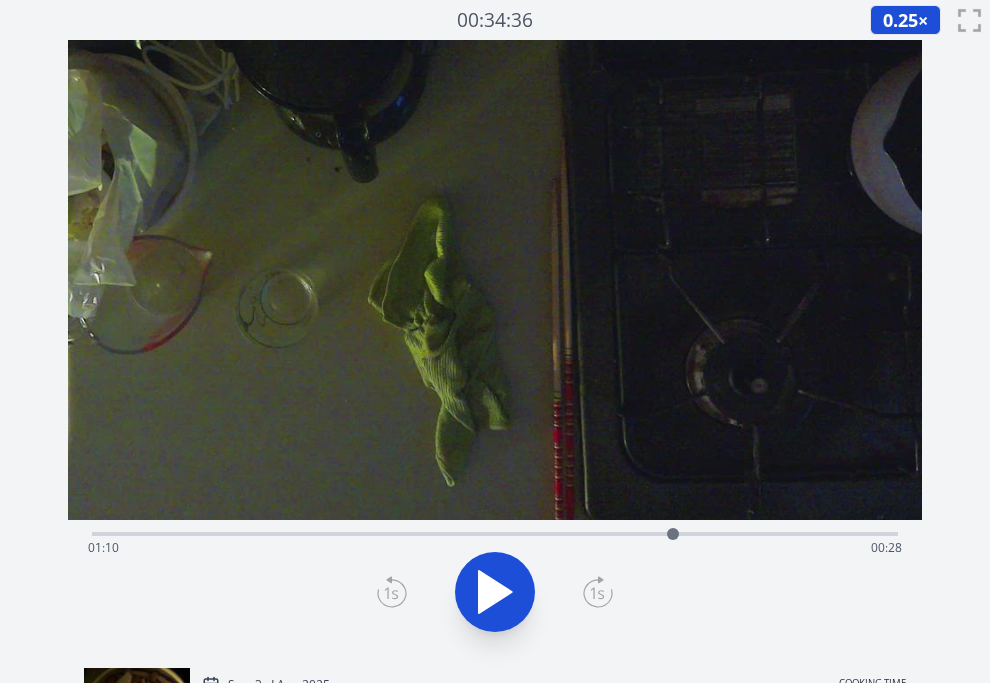 click 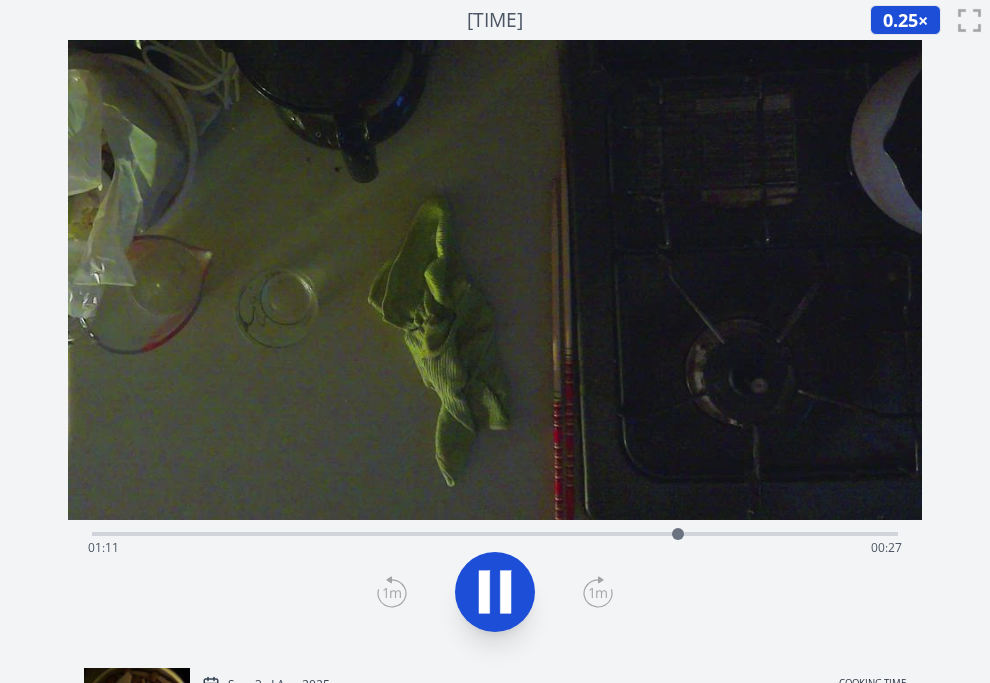 click on "Time elapsed:  01:11
Time remaining:  00:27" at bounding box center (495, 548) 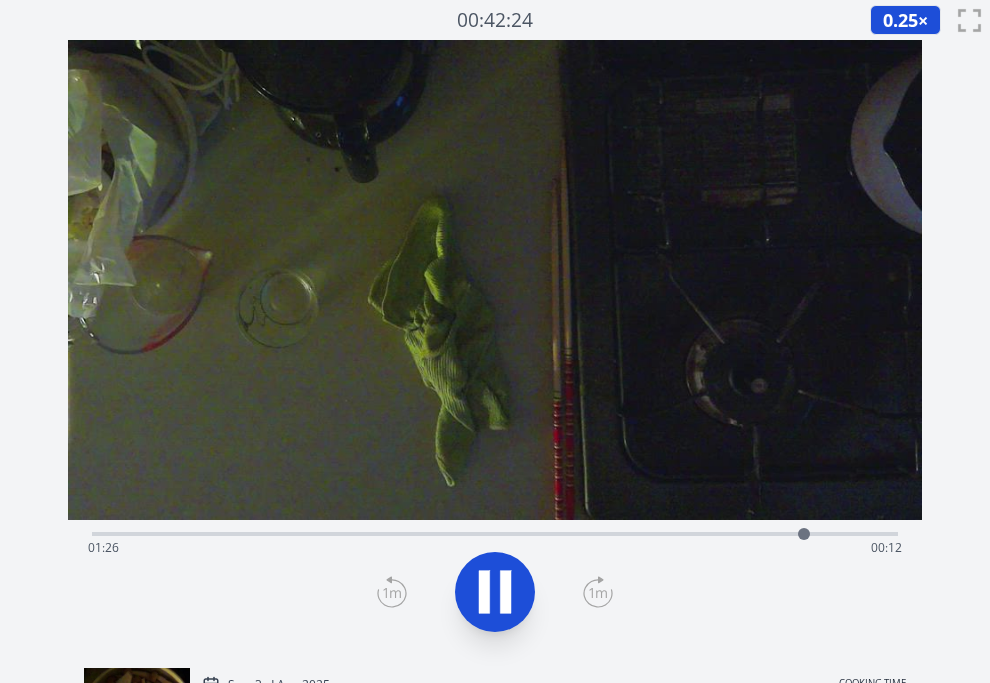 click on "Time elapsed:  01:26
Time remaining:  00:12" at bounding box center [495, 548] 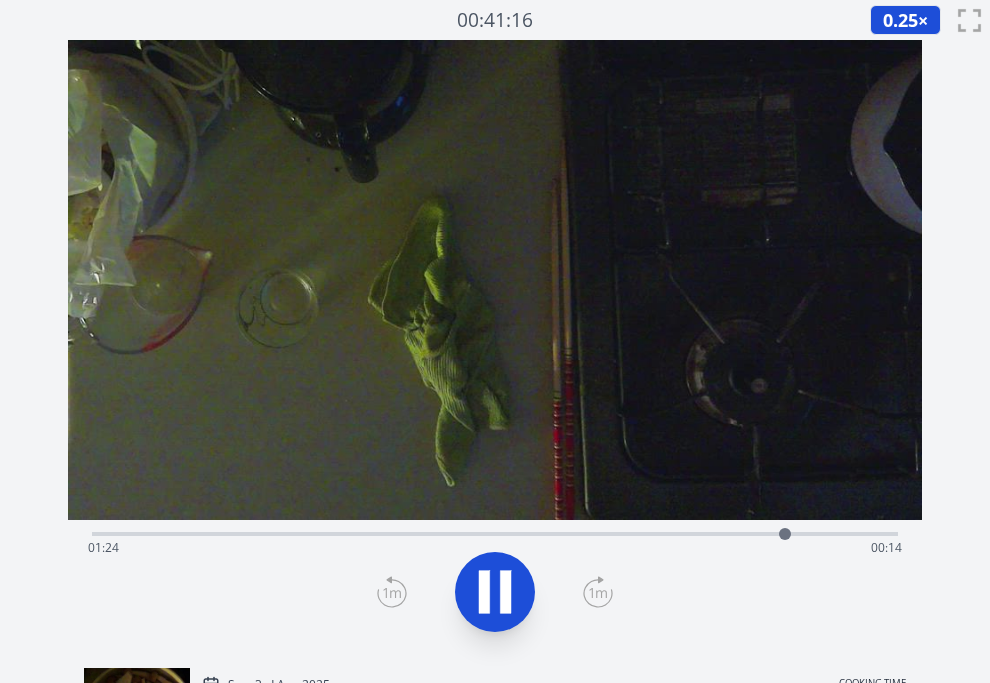 click at bounding box center (495, 592) 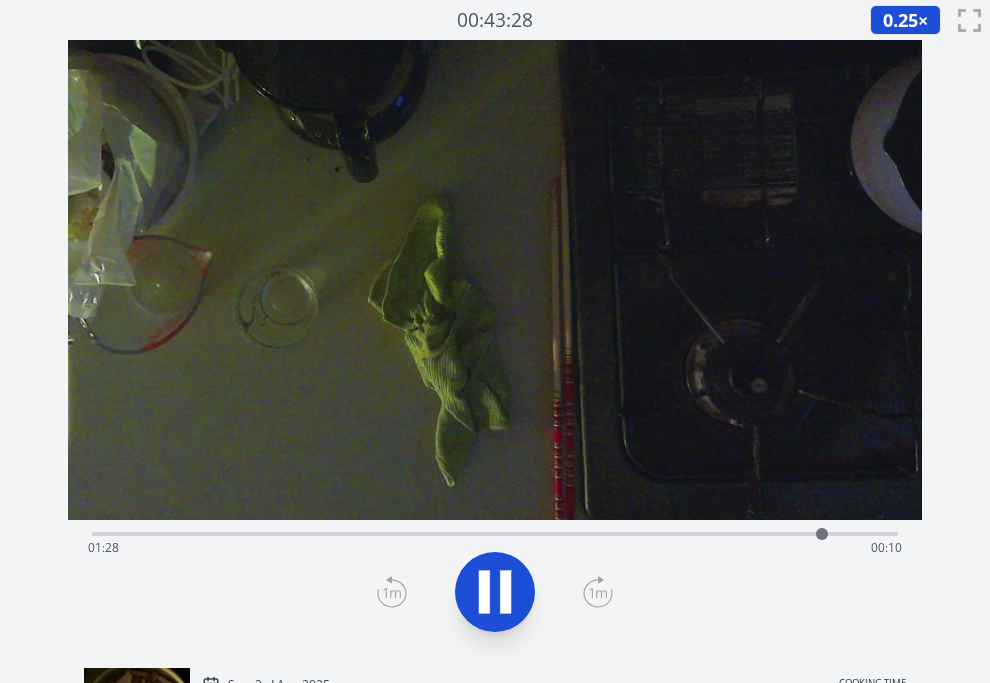 click 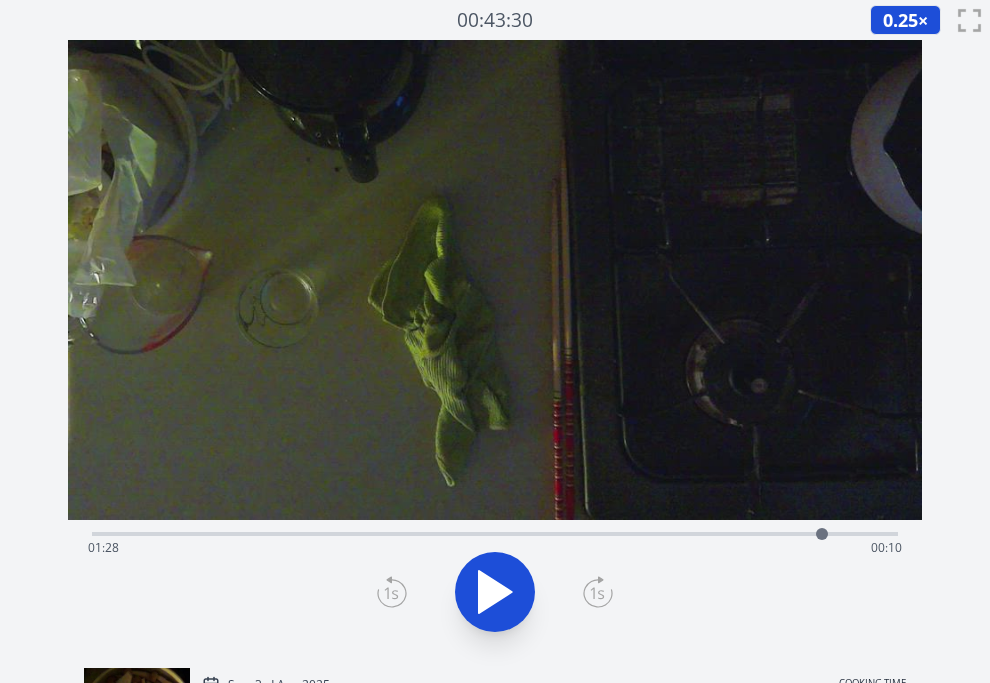 click on "Time elapsed:  01:28
Time remaining:  00:10" at bounding box center (495, 548) 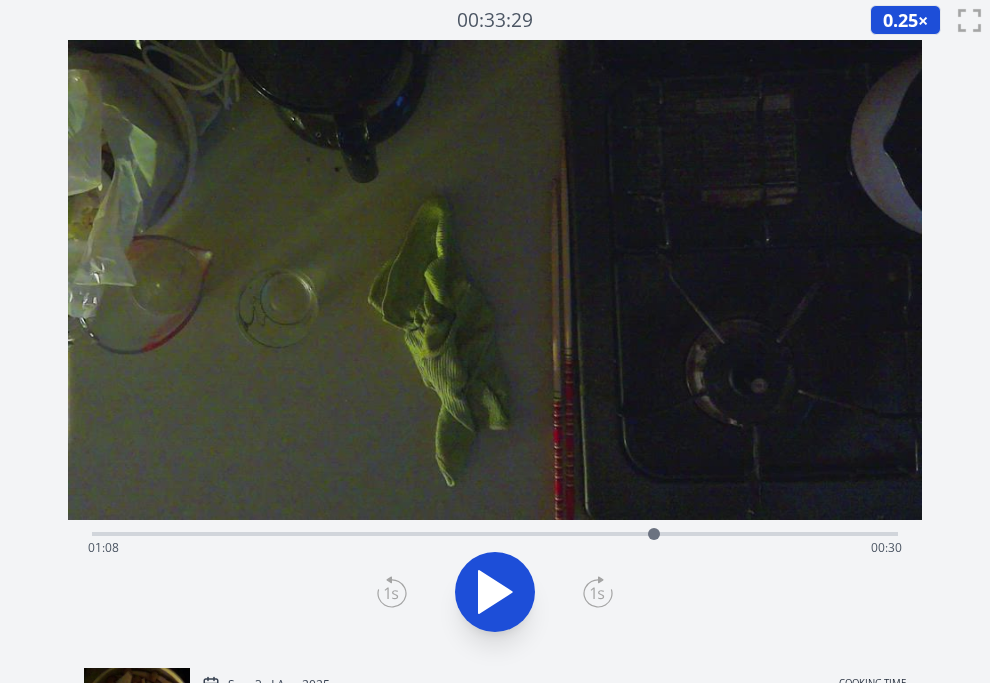 click on "Time elapsed:  01:08
Time remaining:  00:30" at bounding box center (495, 548) 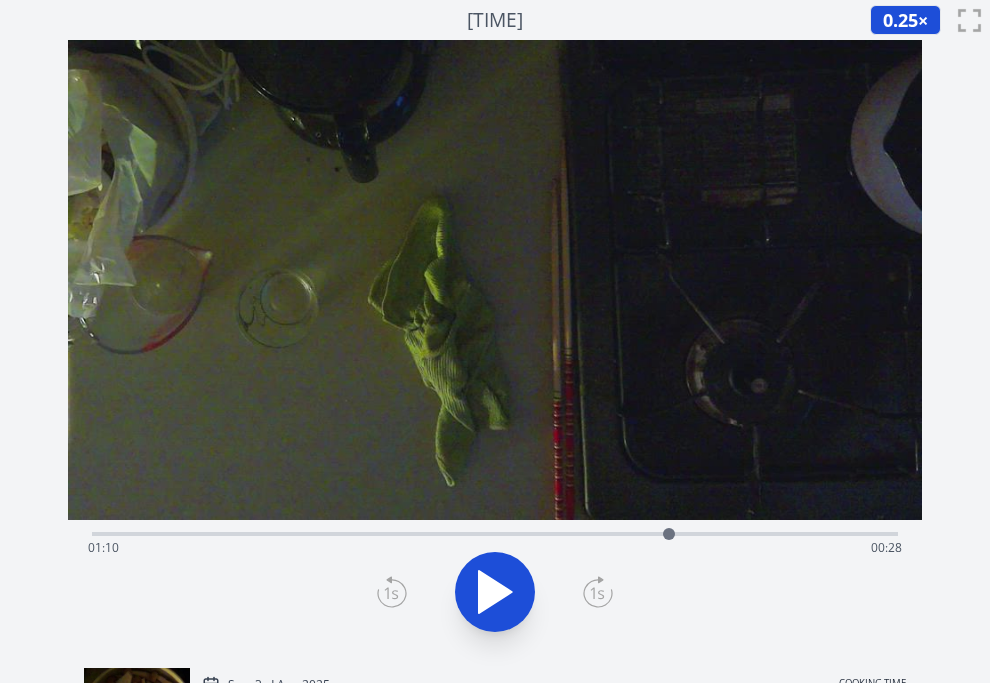 click on "Time elapsed:  01:10
Time remaining:  00:28" at bounding box center [495, 532] 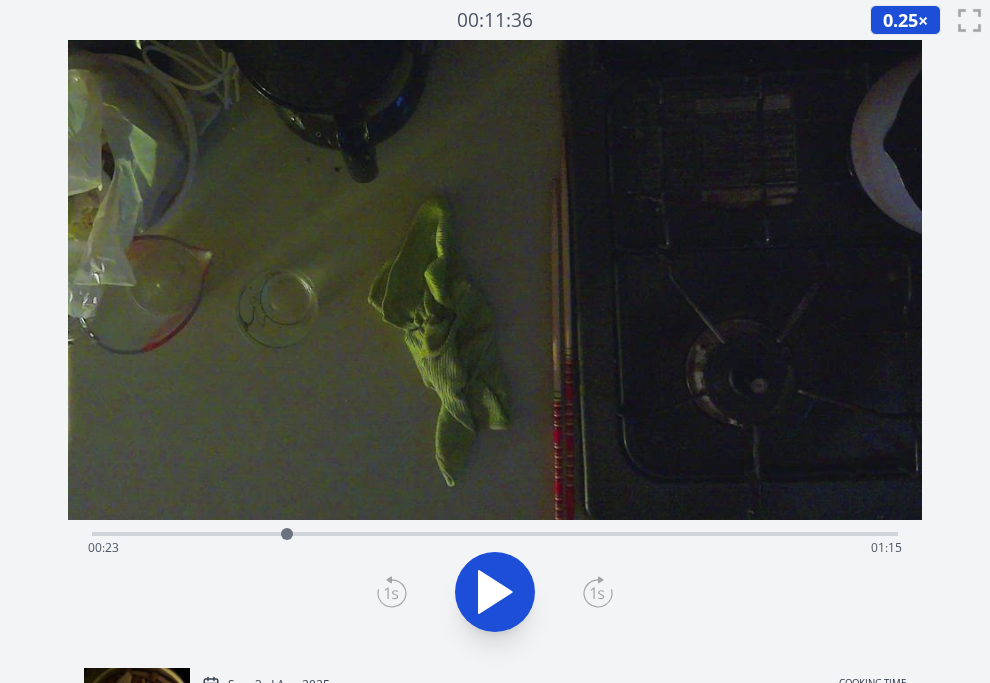 click on "Time elapsed:  00:23
Time remaining:  01:15" at bounding box center [495, 532] 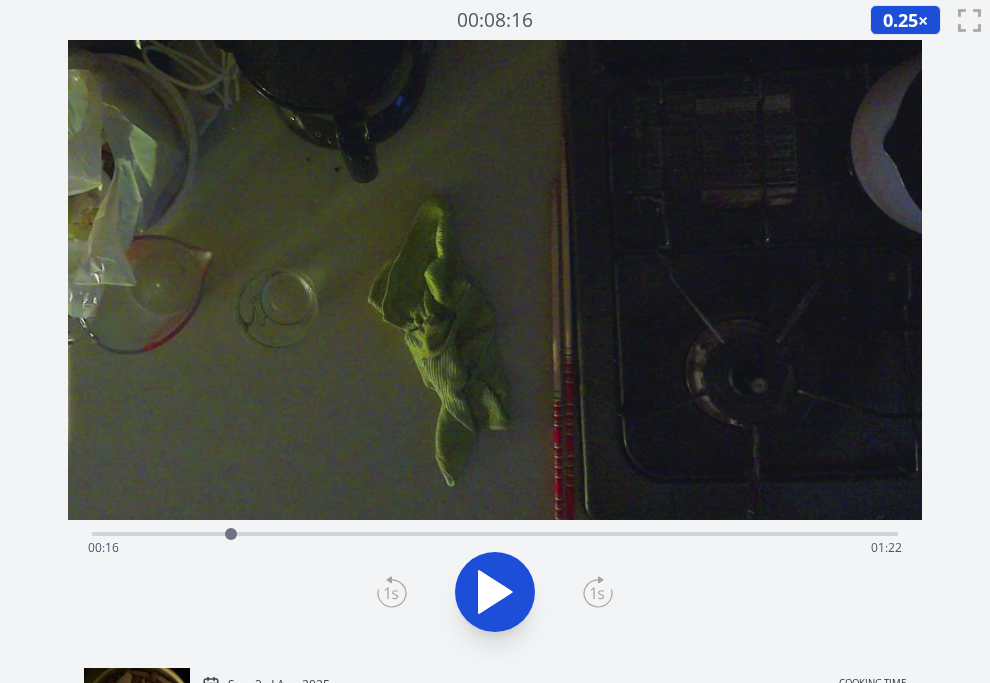 scroll, scrollTop: 1, scrollLeft: 0, axis: vertical 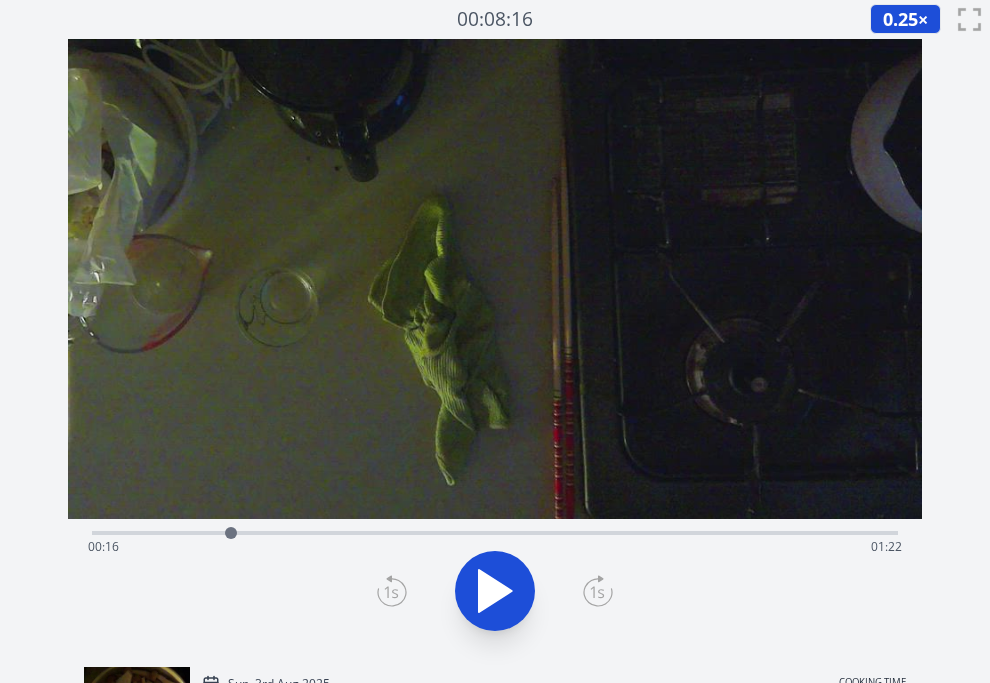 click 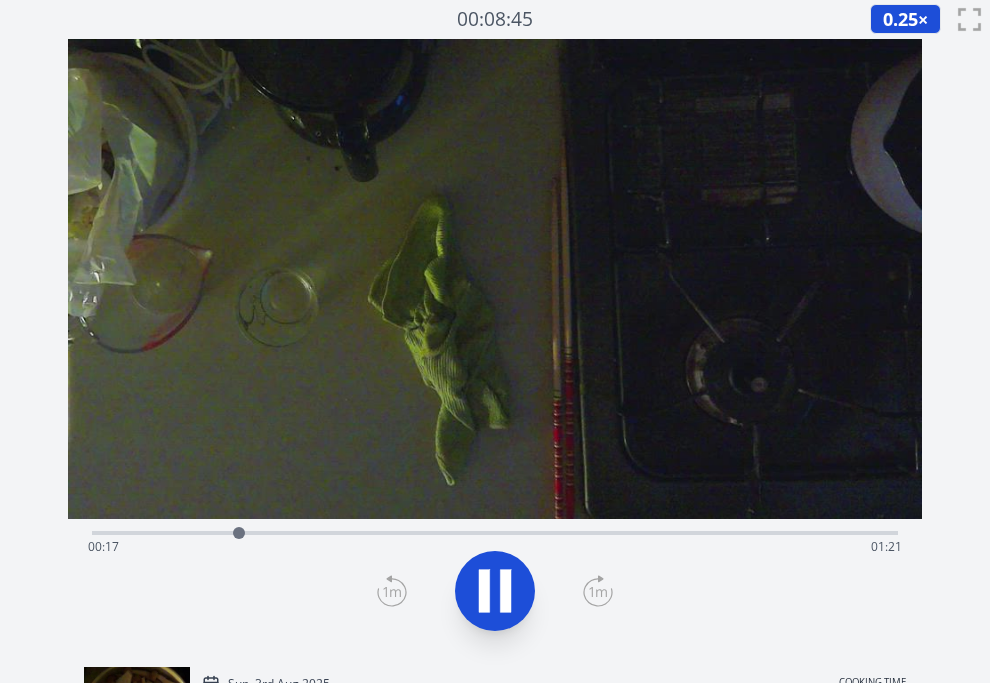 click on "Time elapsed:  00:17
Time remaining:  01:21" at bounding box center (495, 531) 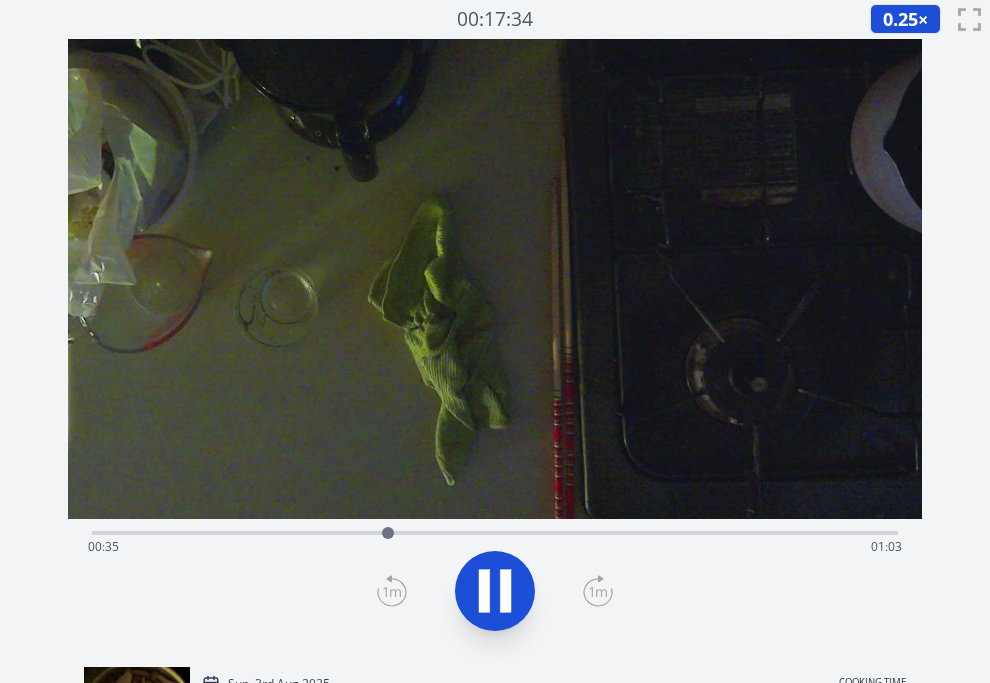 click on "Time elapsed:  00:35
Time remaining:  01:03" at bounding box center [495, 547] 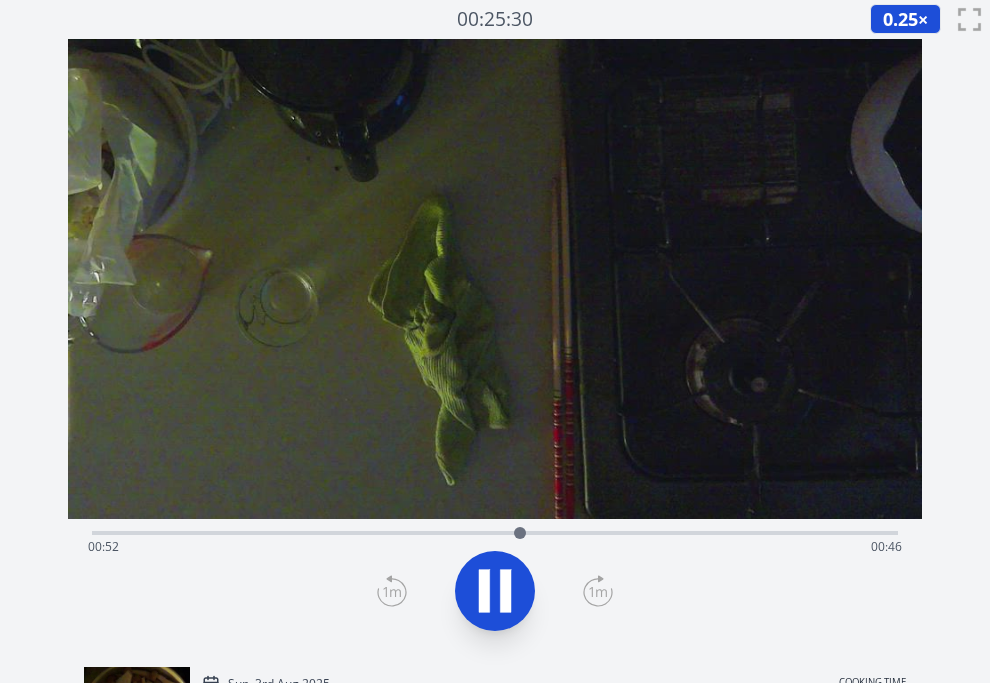 click on "Time elapsed:  00:52
Time remaining:  00:46" at bounding box center (495, 547) 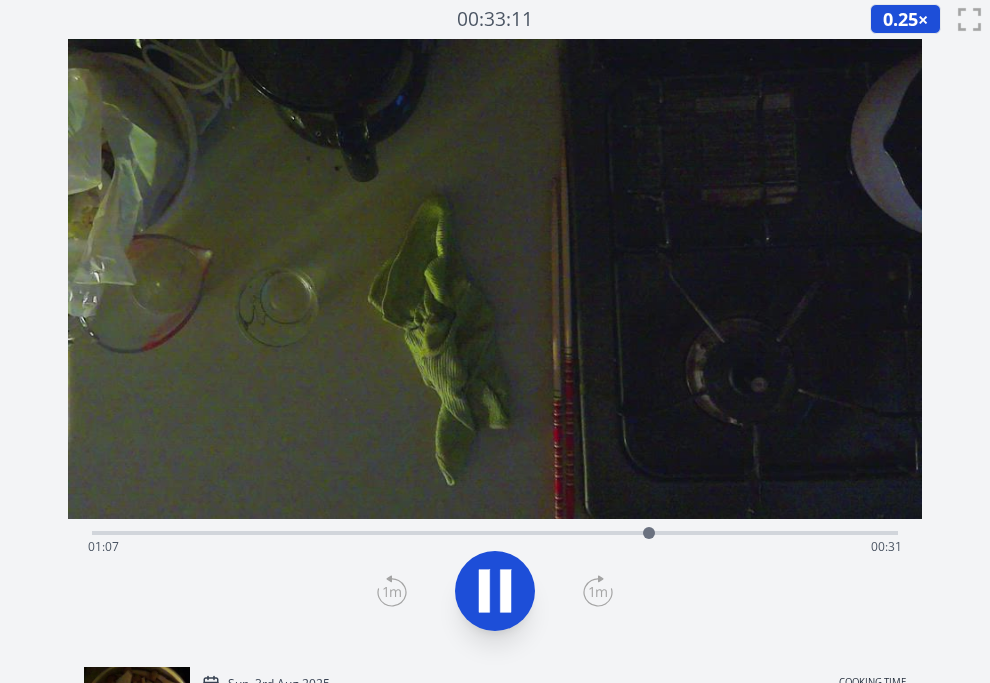 click 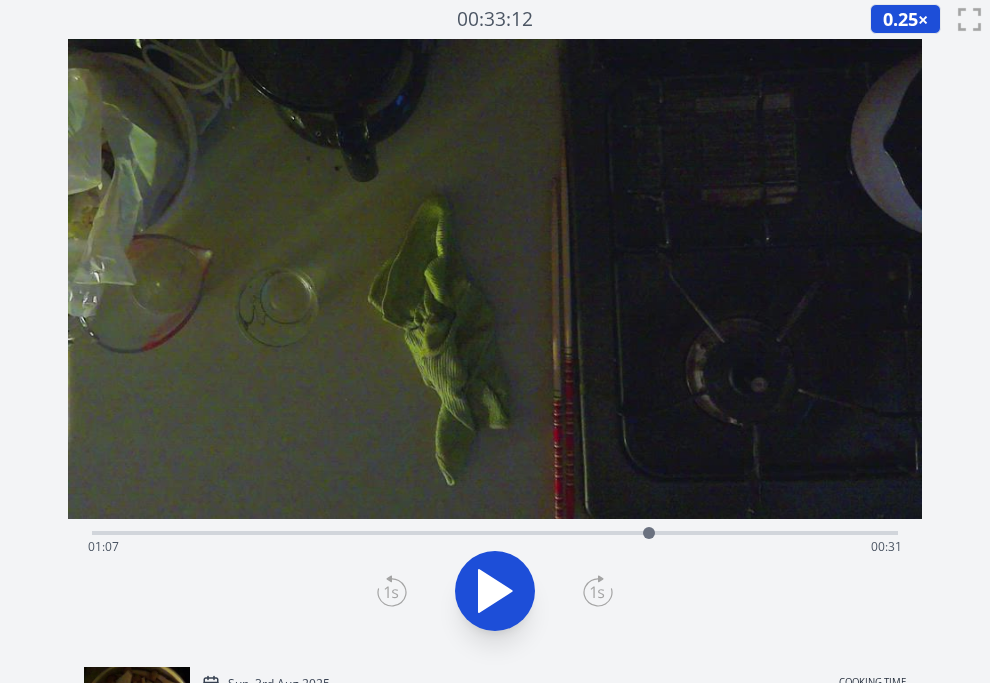 click on "Time elapsed:  01:07
Time remaining:  00:31" at bounding box center [495, 547] 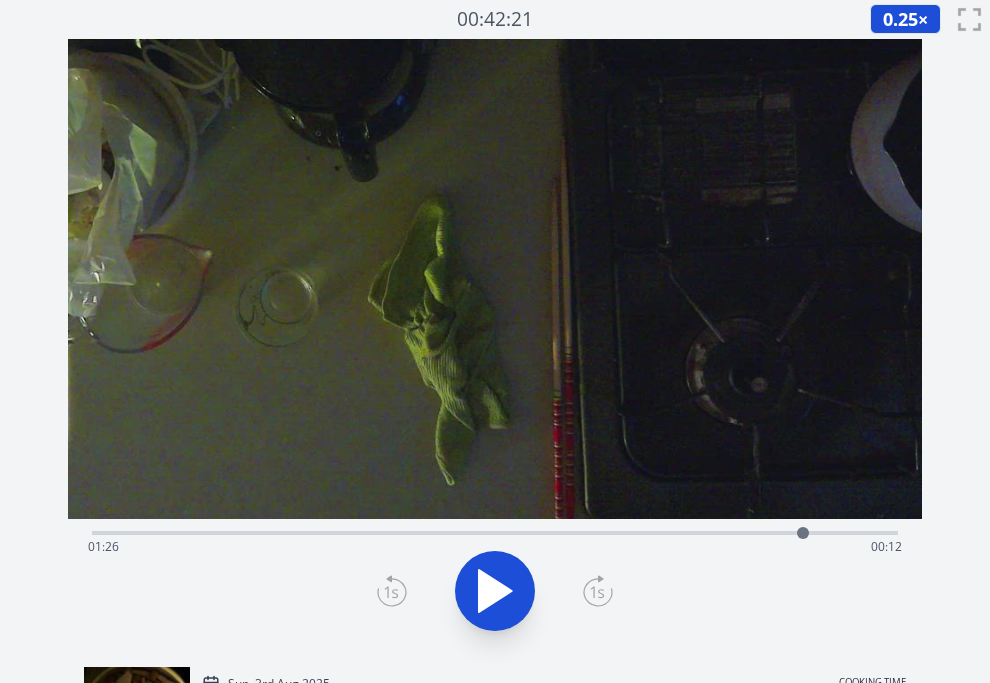 click 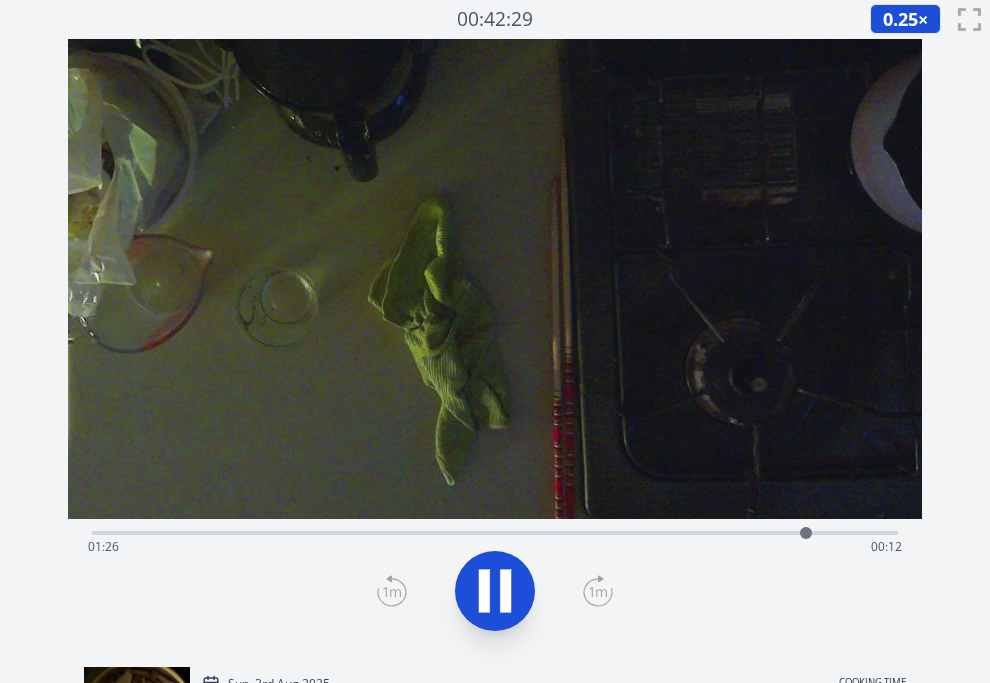 click on "Time elapsed:  01:26
Time remaining:  00:12" at bounding box center [495, 531] 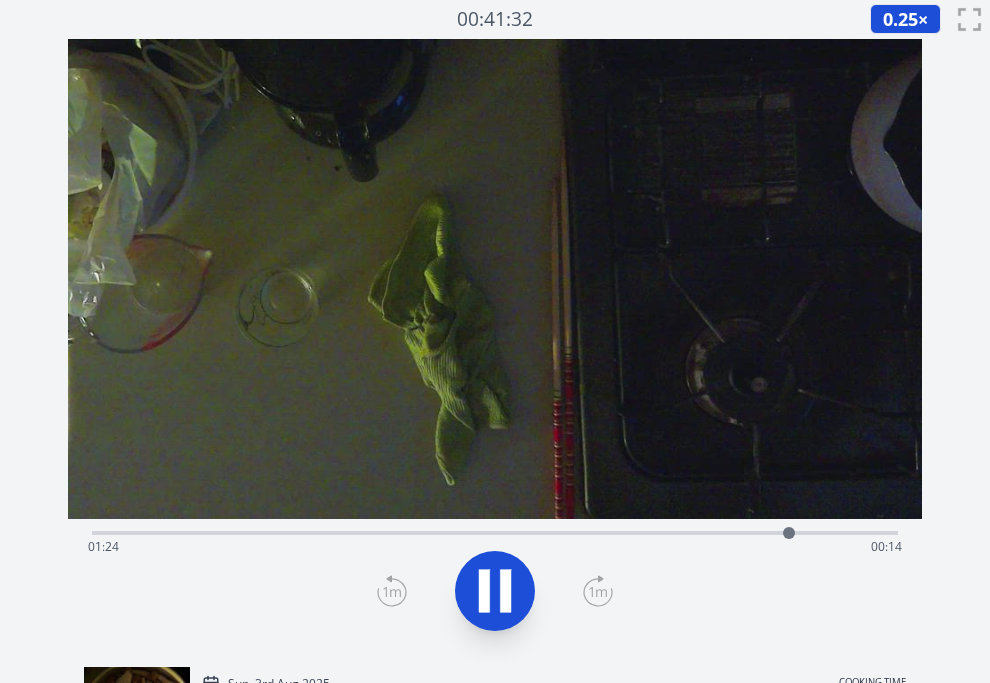 click 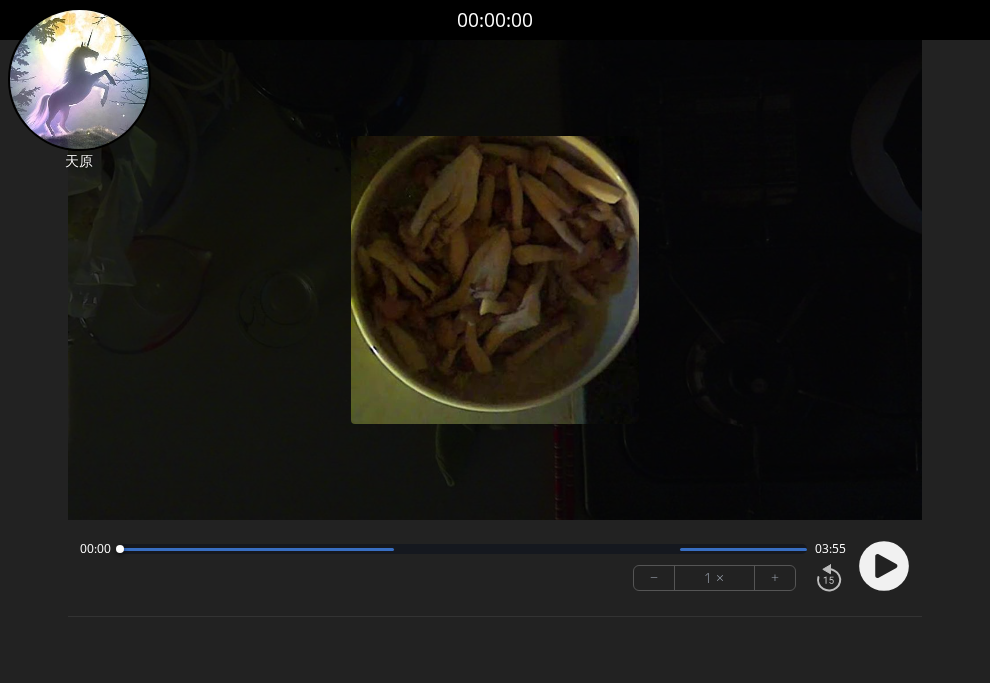 scroll, scrollTop: 0, scrollLeft: 0, axis: both 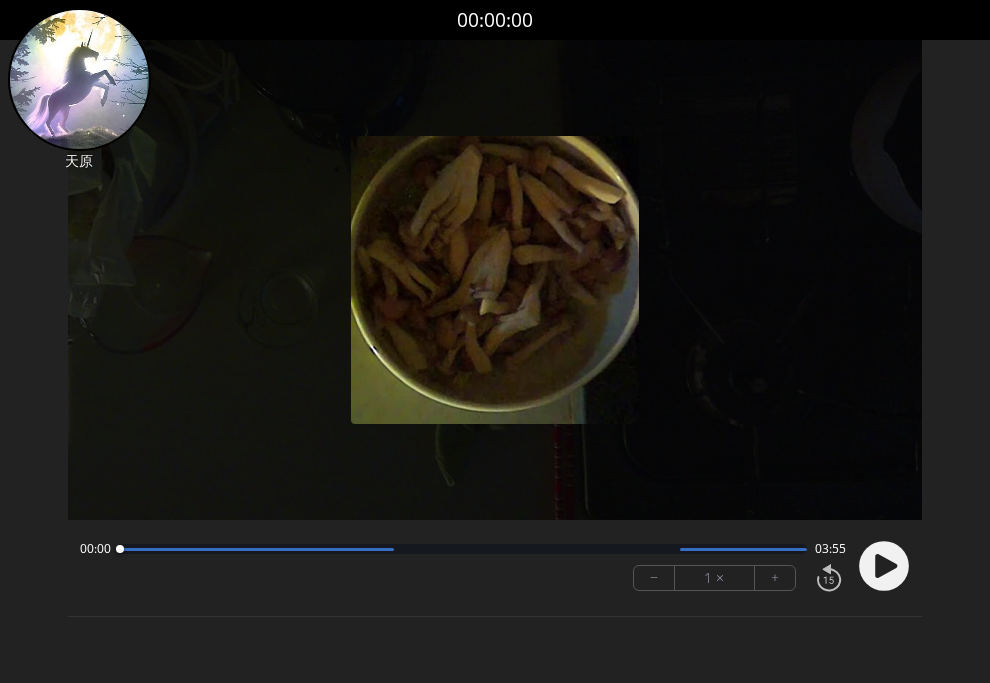 click 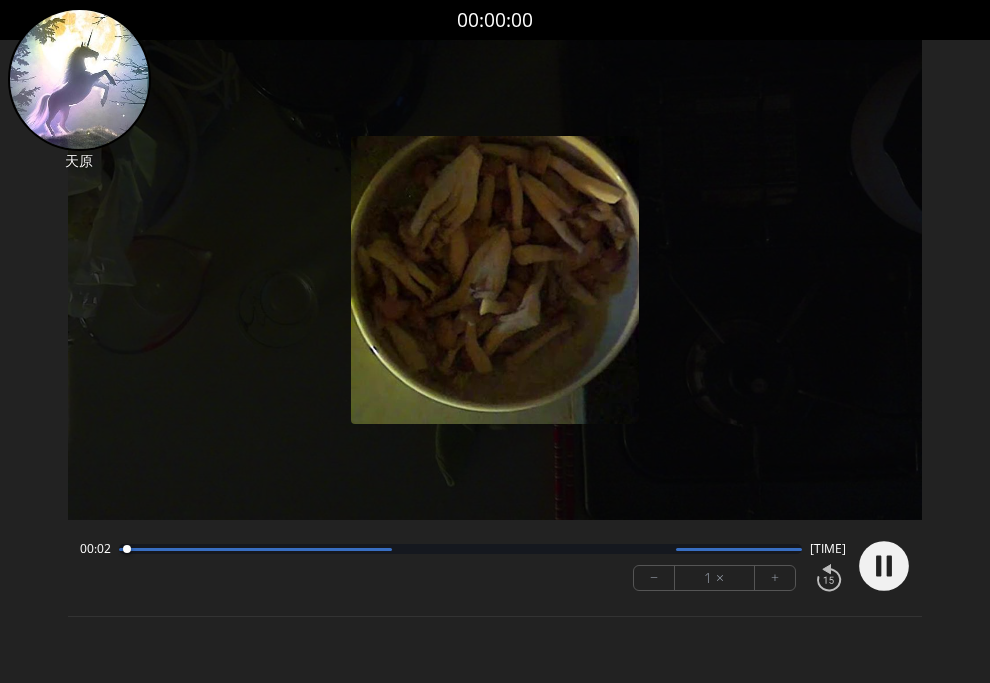 click on "+" at bounding box center [775, 578] 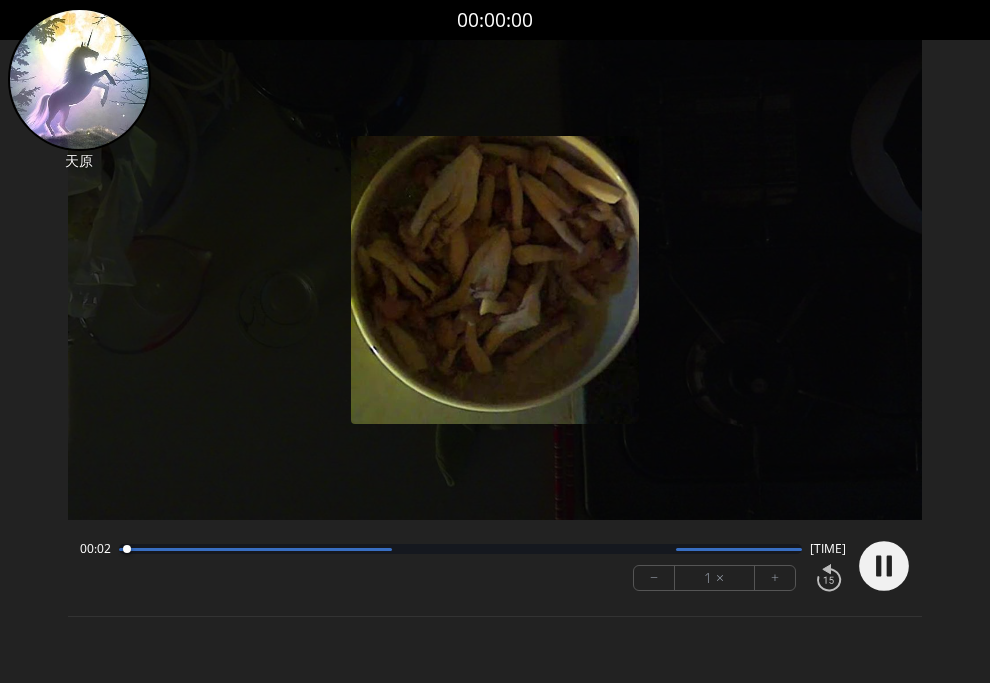 click on "+" at bounding box center [775, 578] 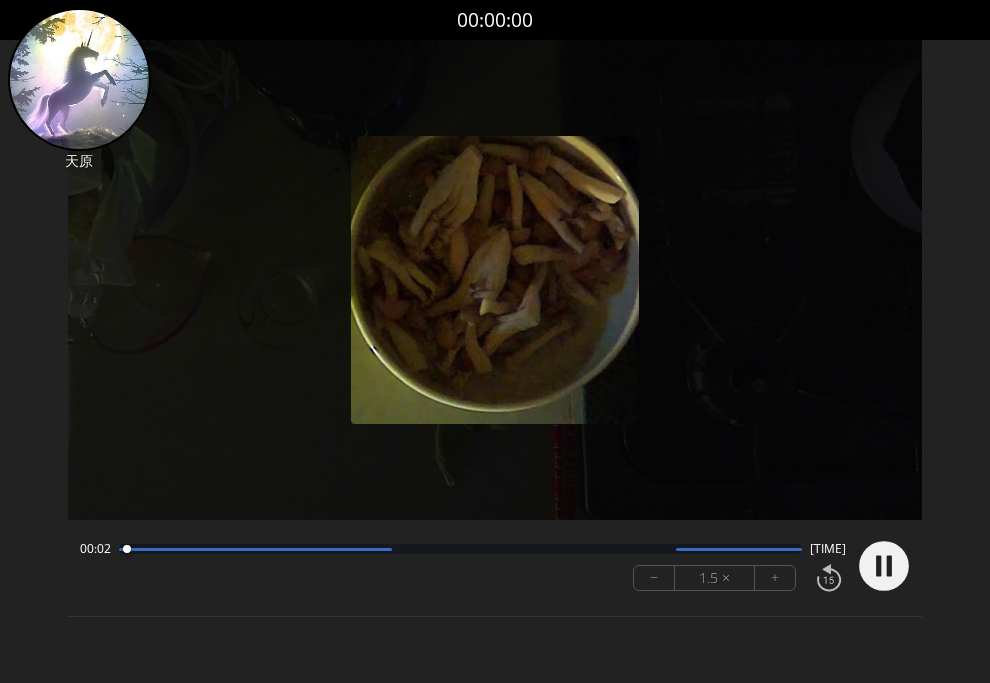 click on "+" at bounding box center [775, 578] 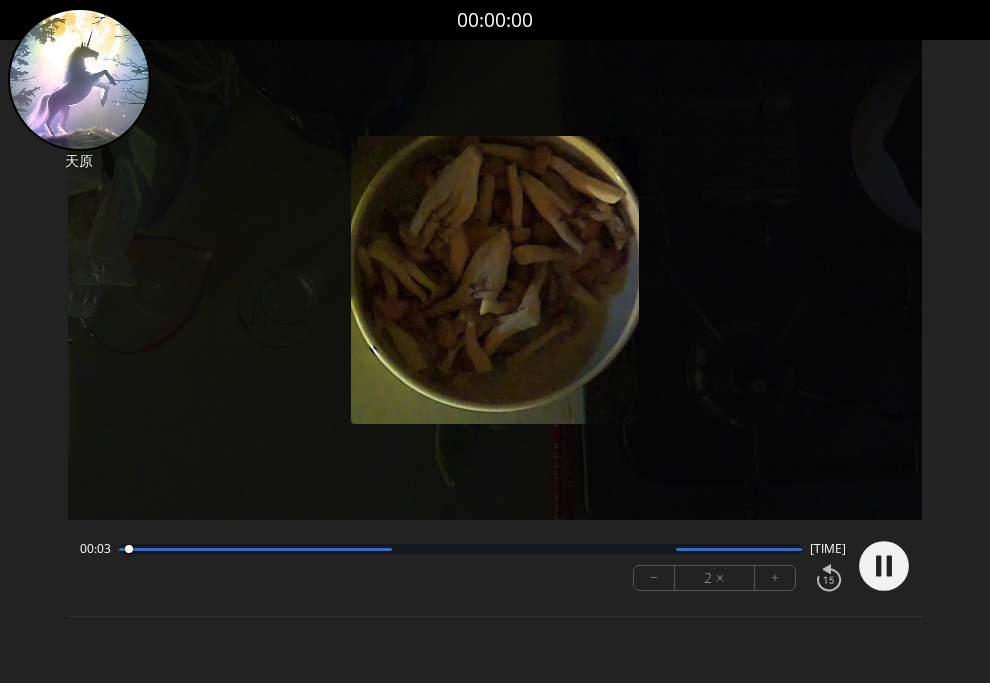 click on "+" at bounding box center (775, 578) 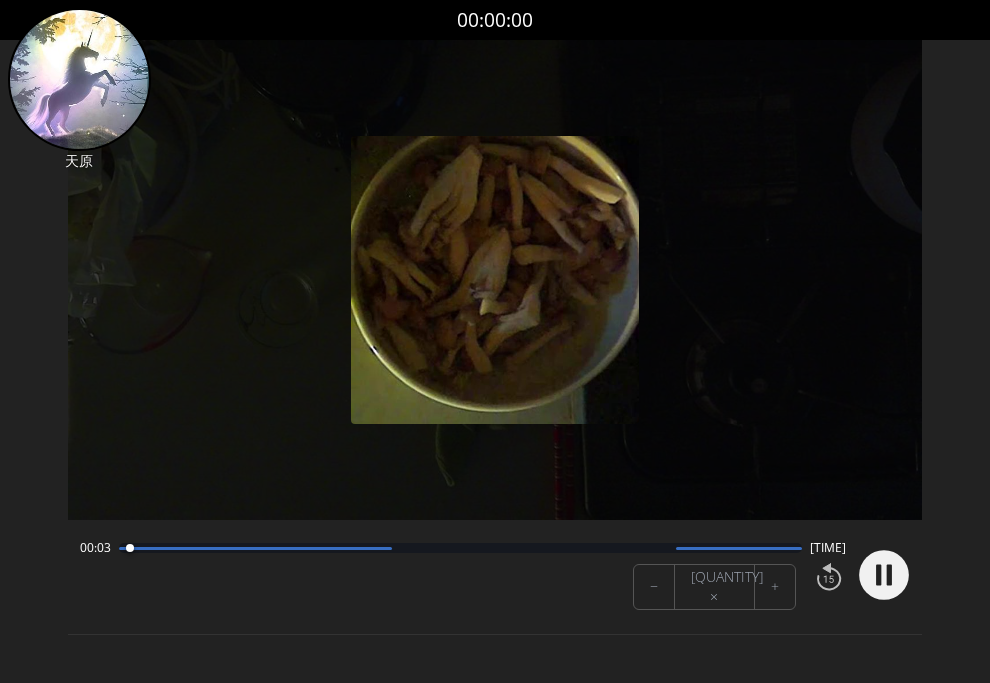 click on "+" at bounding box center (775, 587) 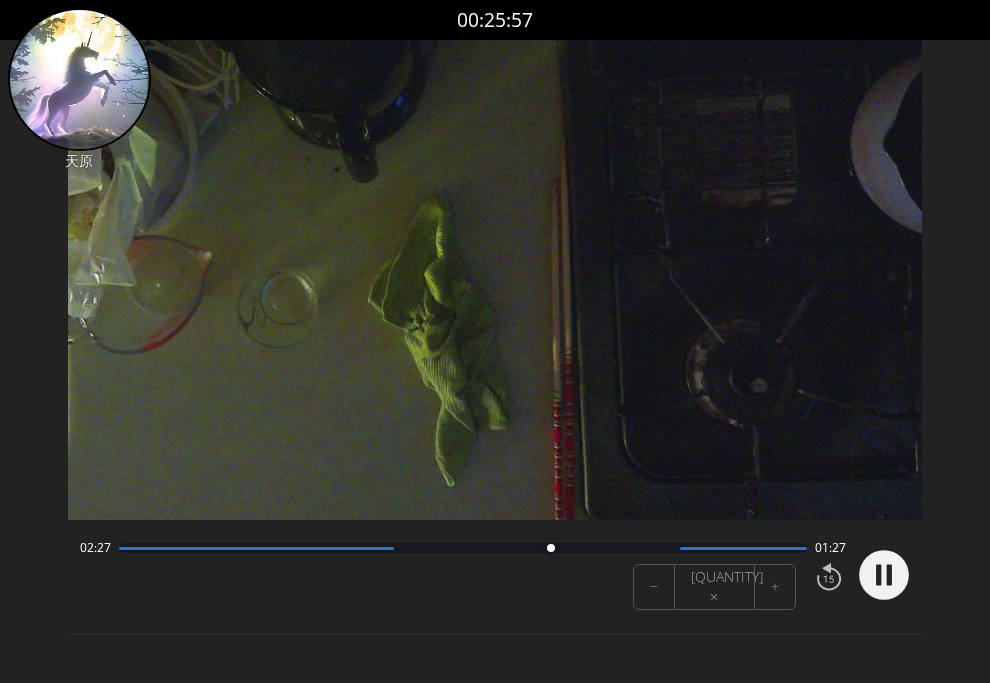click 